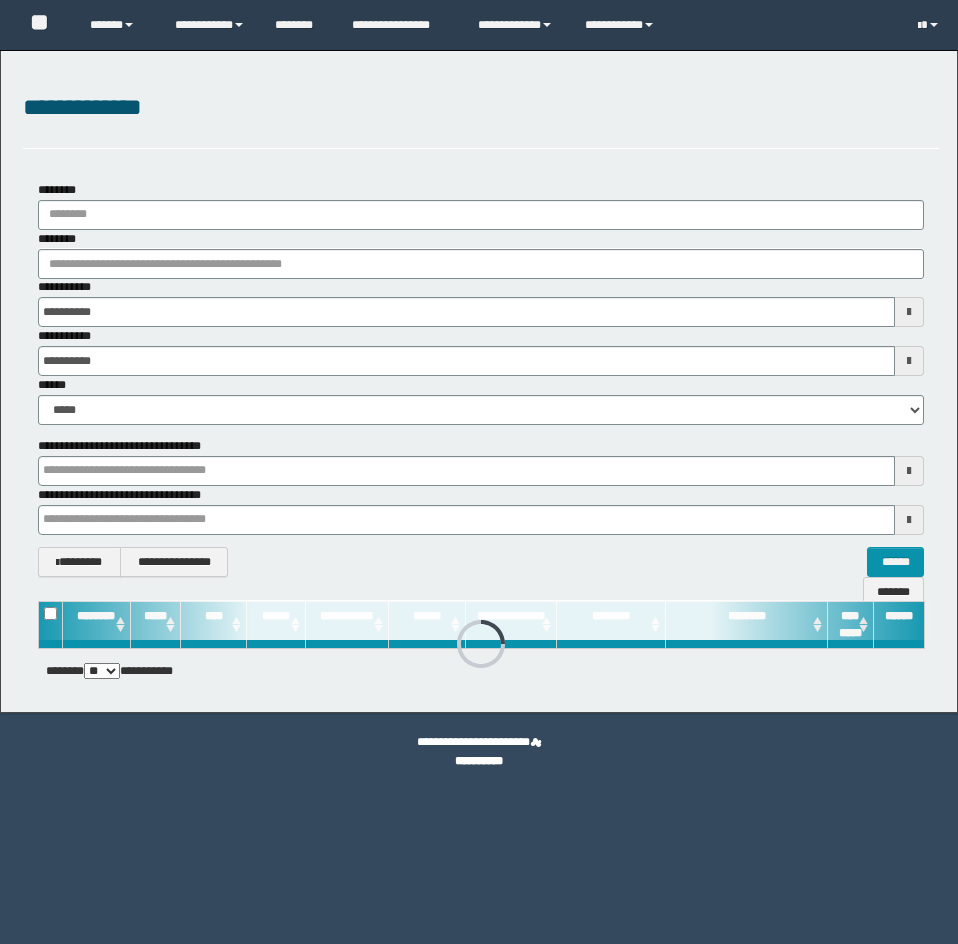 scroll, scrollTop: 0, scrollLeft: 0, axis: both 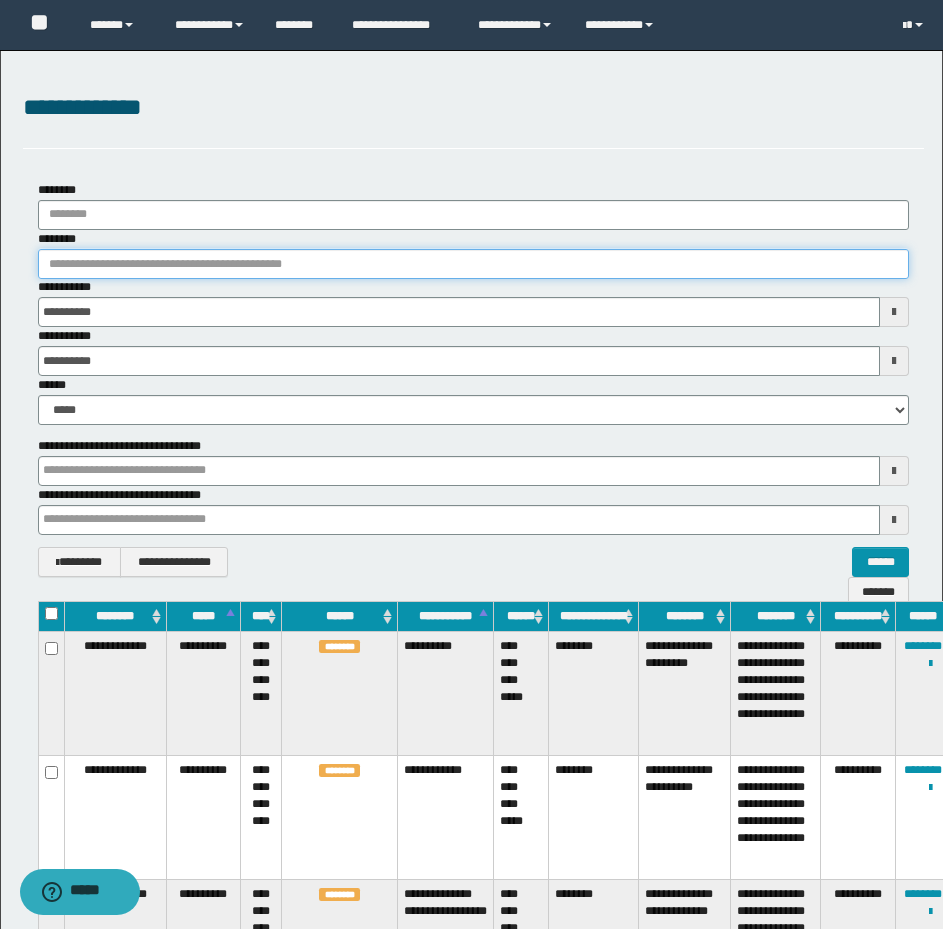 click on "********" at bounding box center [473, 264] 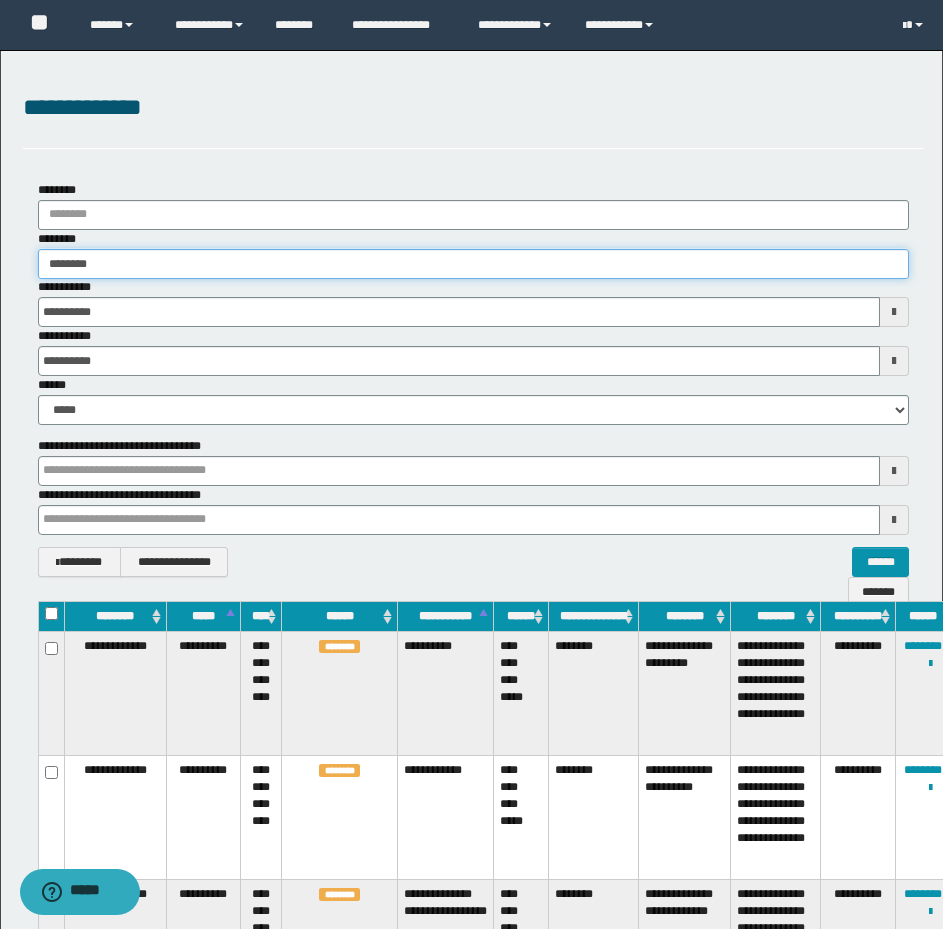 type on "********" 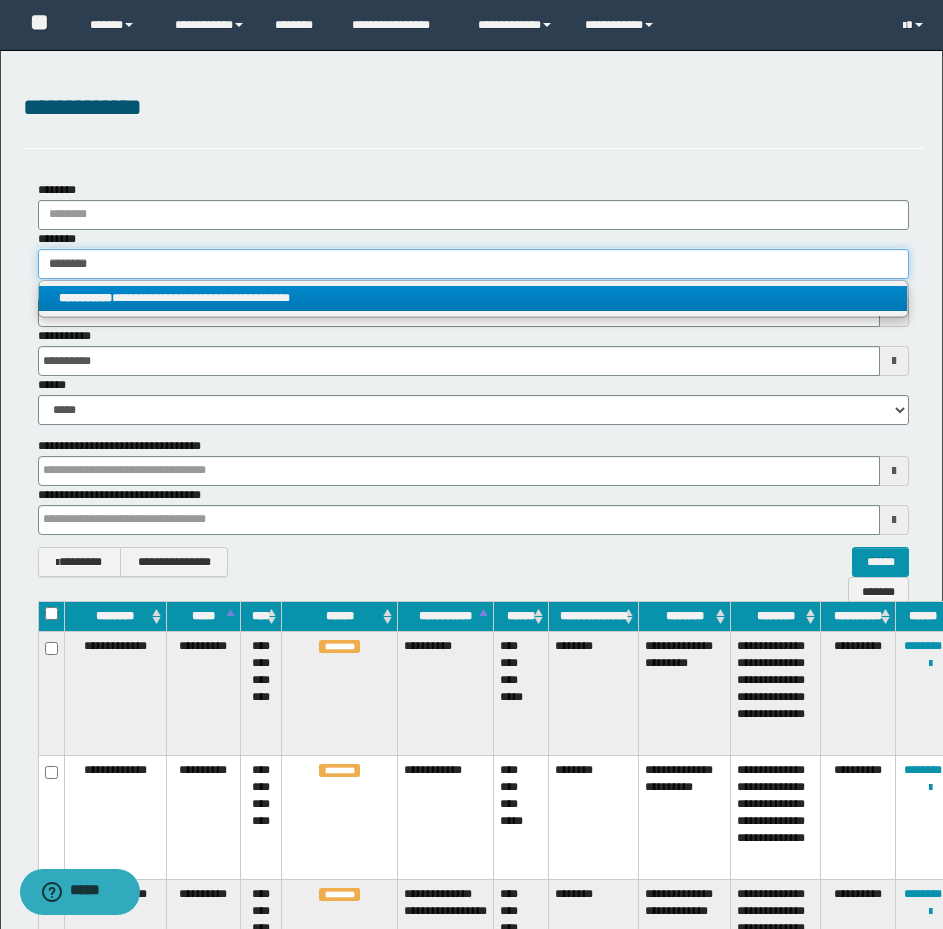 type on "********" 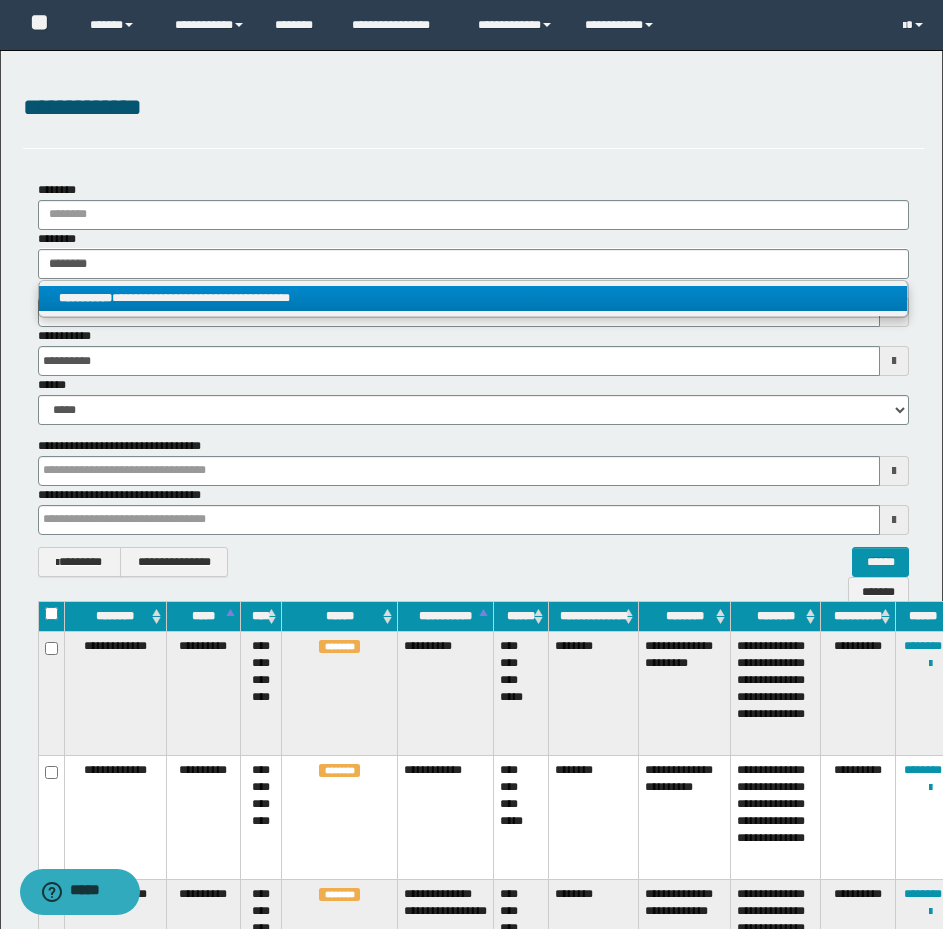 click on "**********" at bounding box center [473, 298] 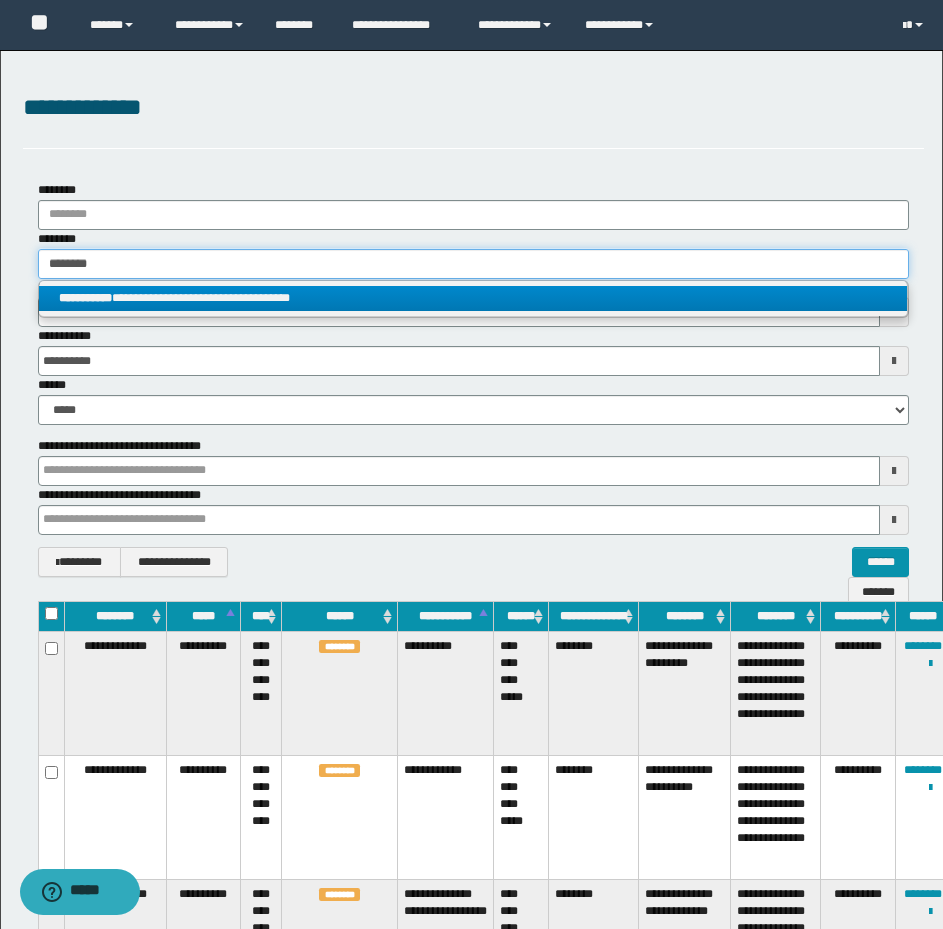 type 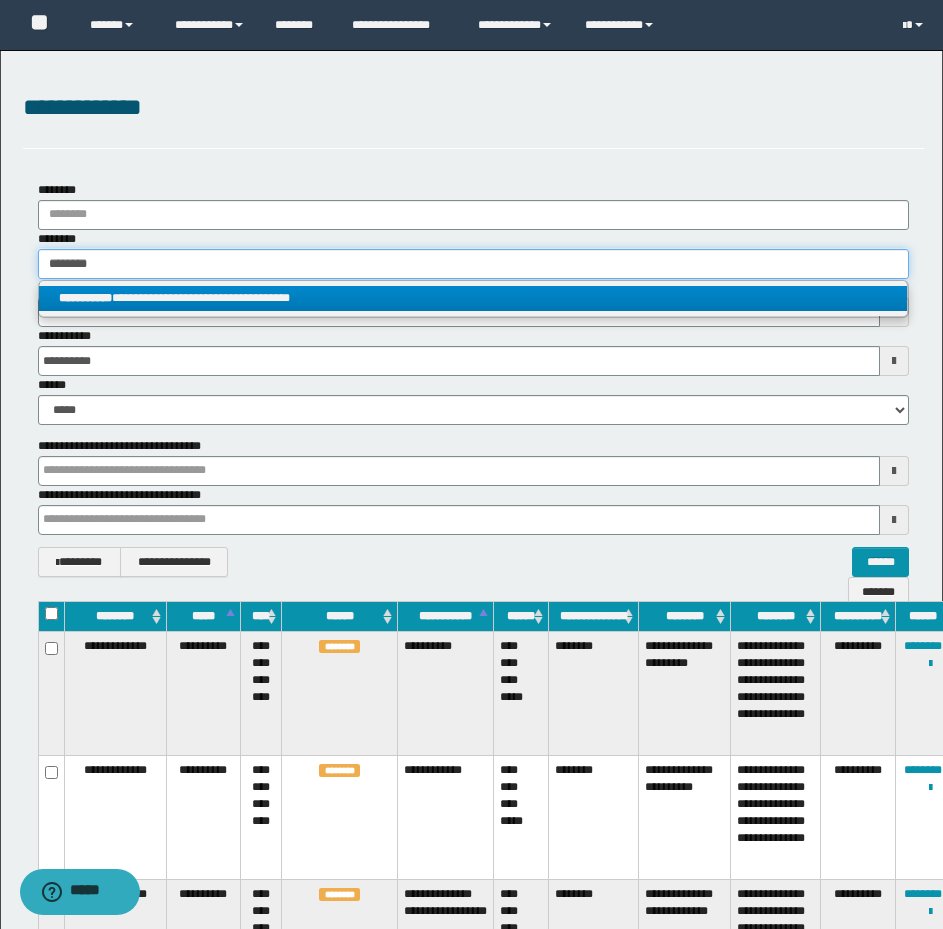 type on "**********" 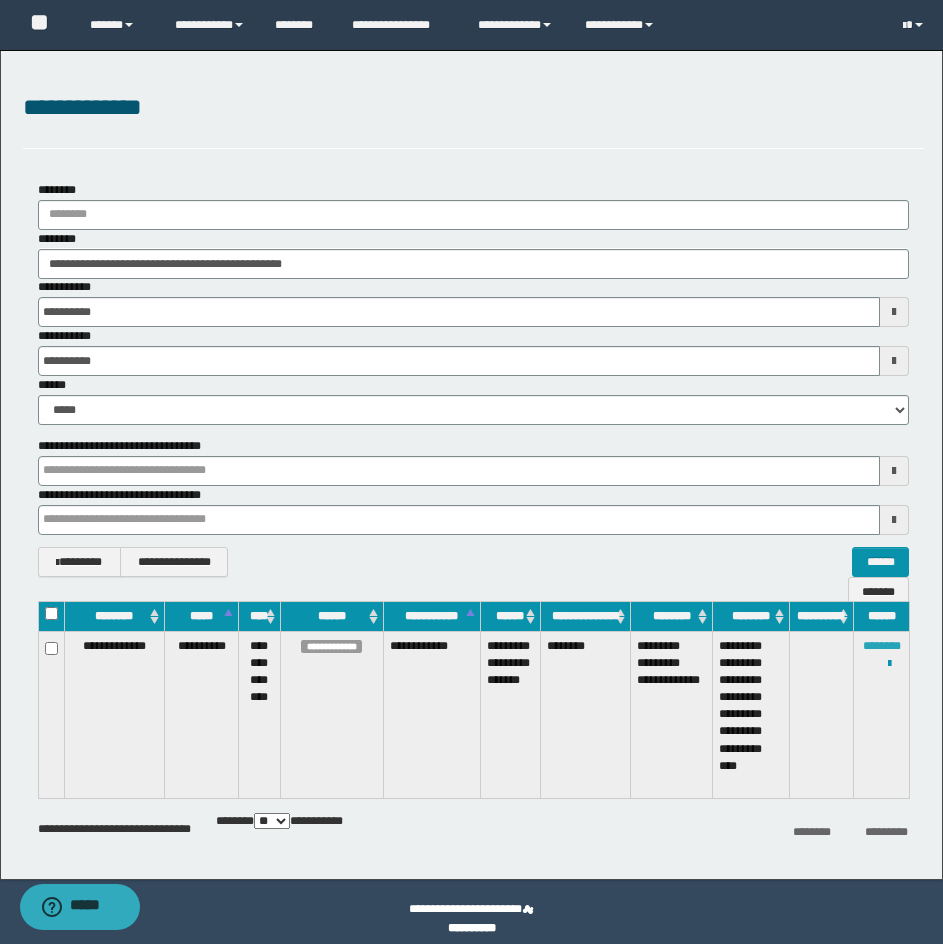 click on "********" at bounding box center (882, 646) 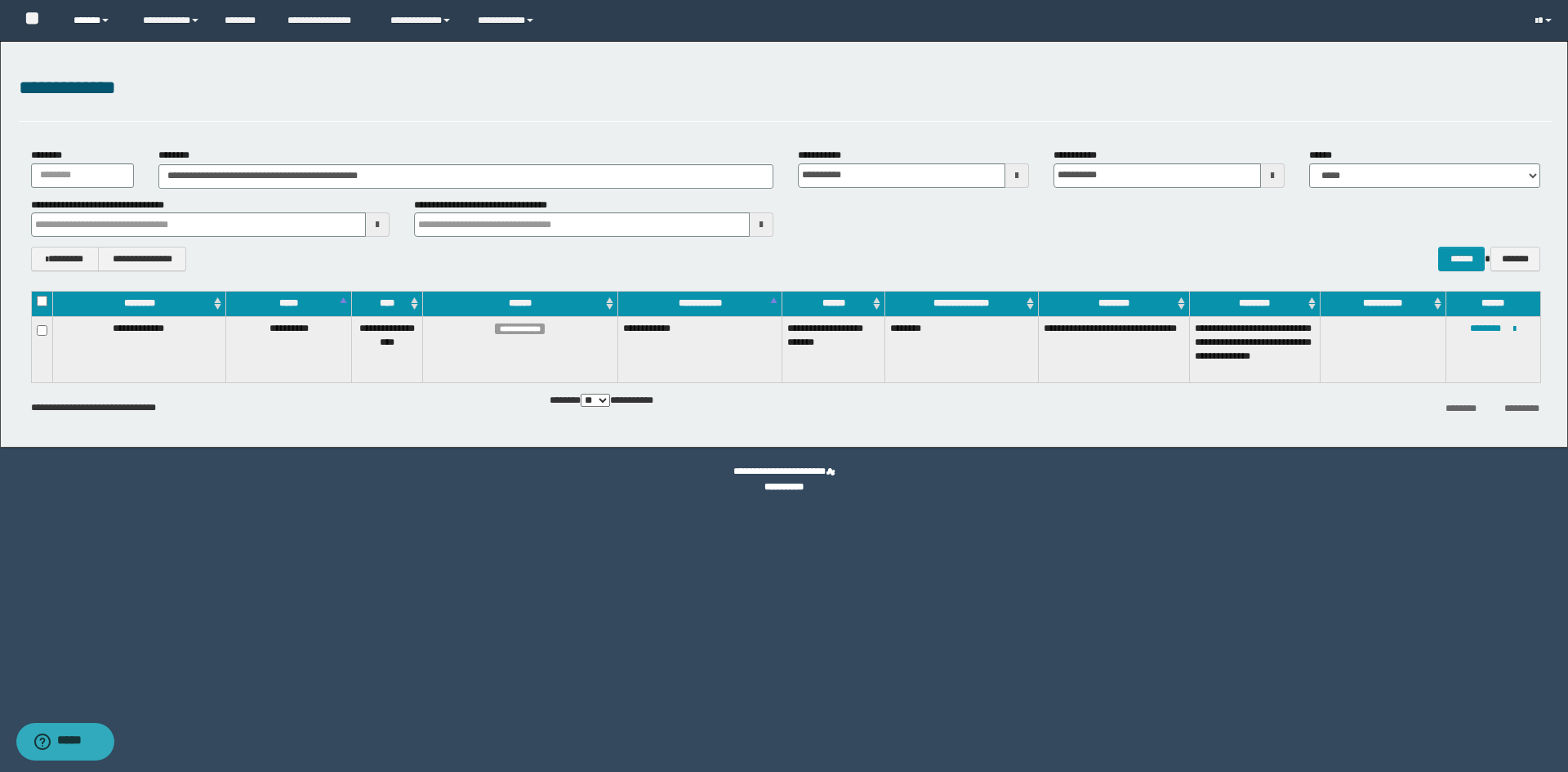 click on "******" at bounding box center [96, 20] 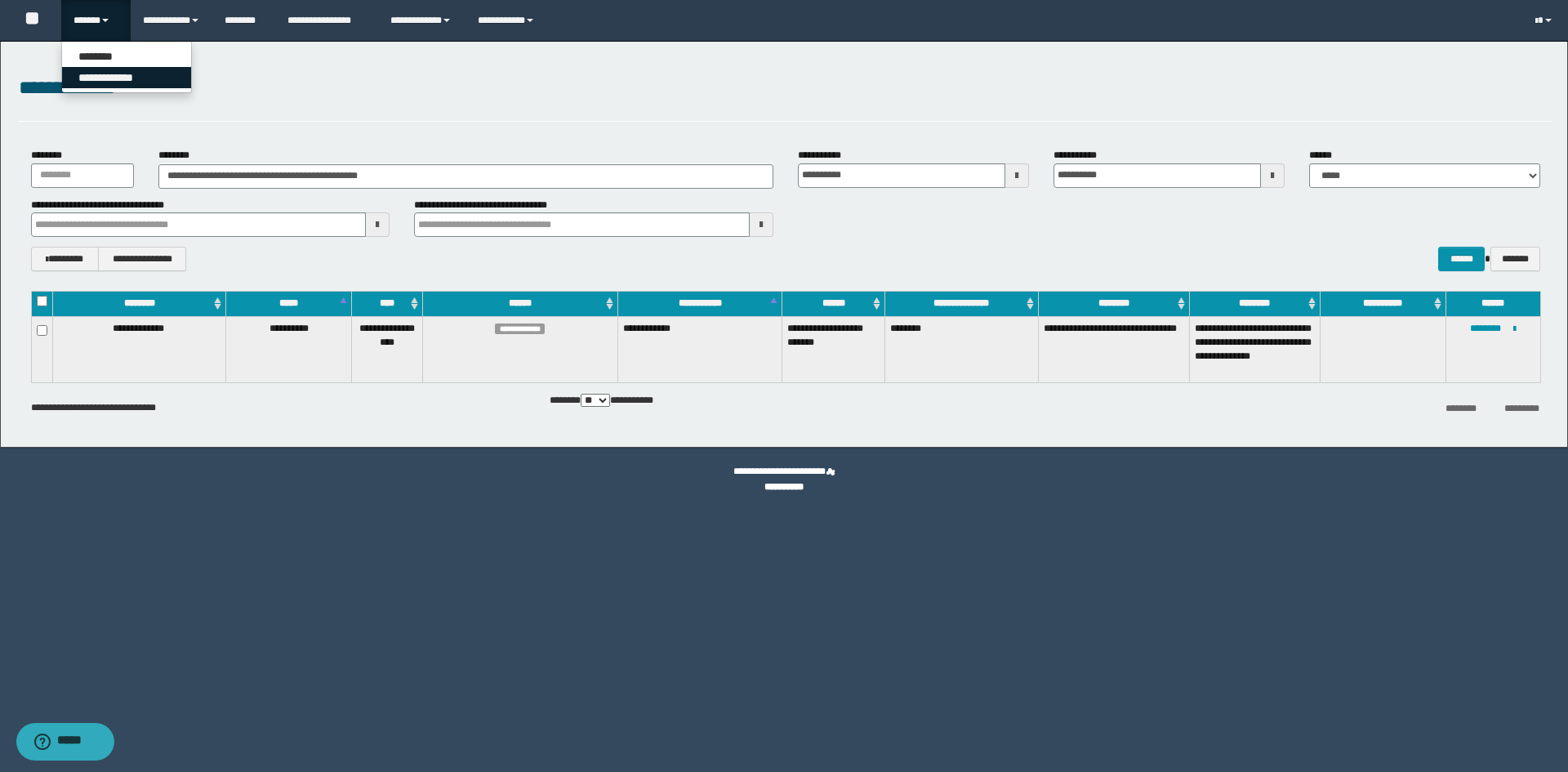 click on "**********" at bounding box center (127, 78) 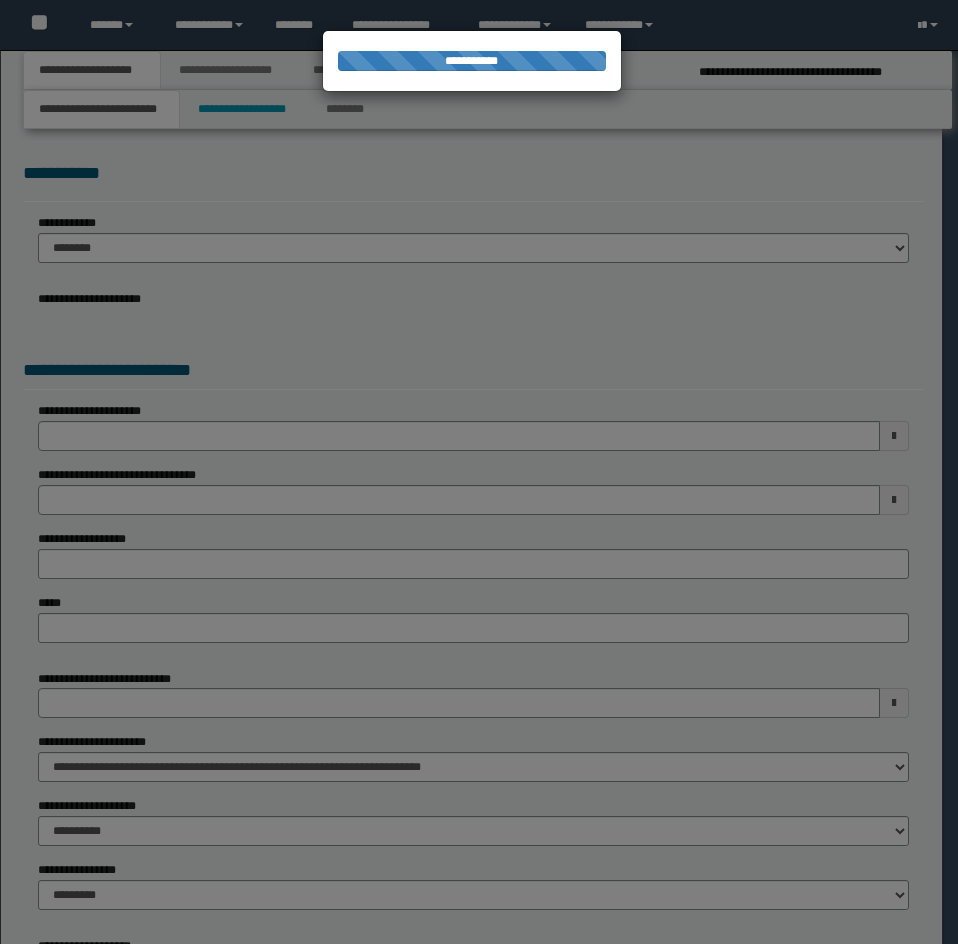 select on "*" 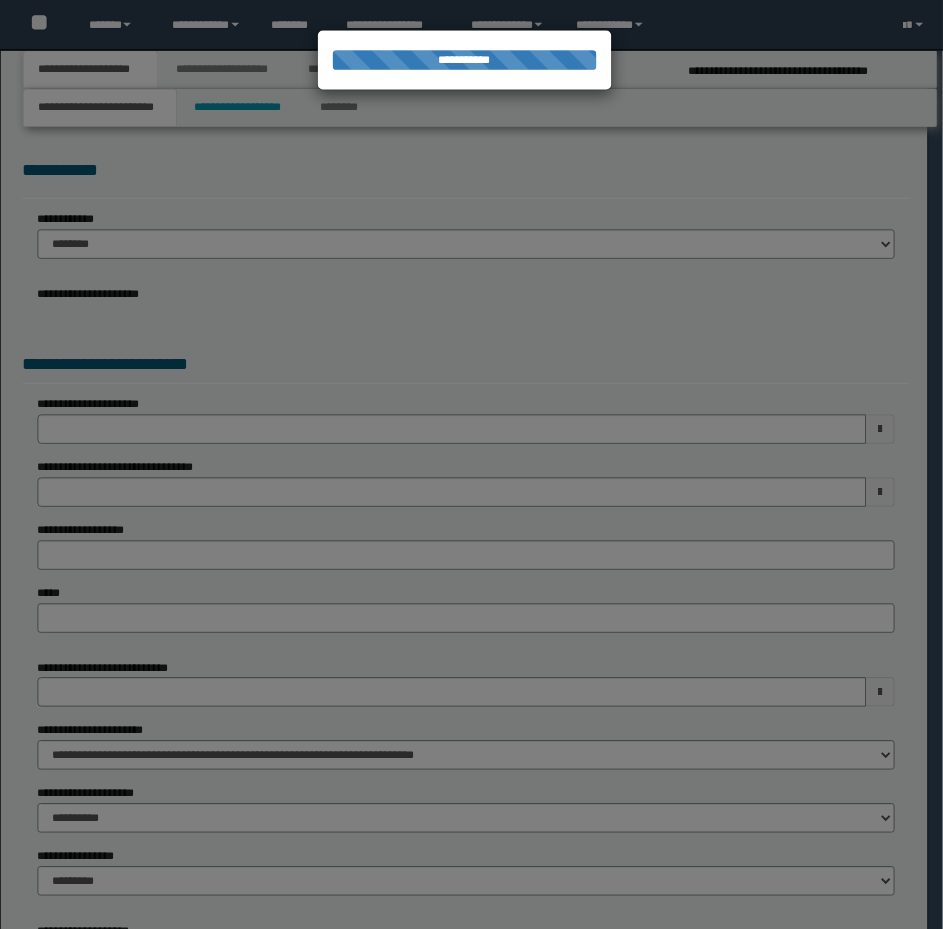 scroll, scrollTop: 0, scrollLeft: 0, axis: both 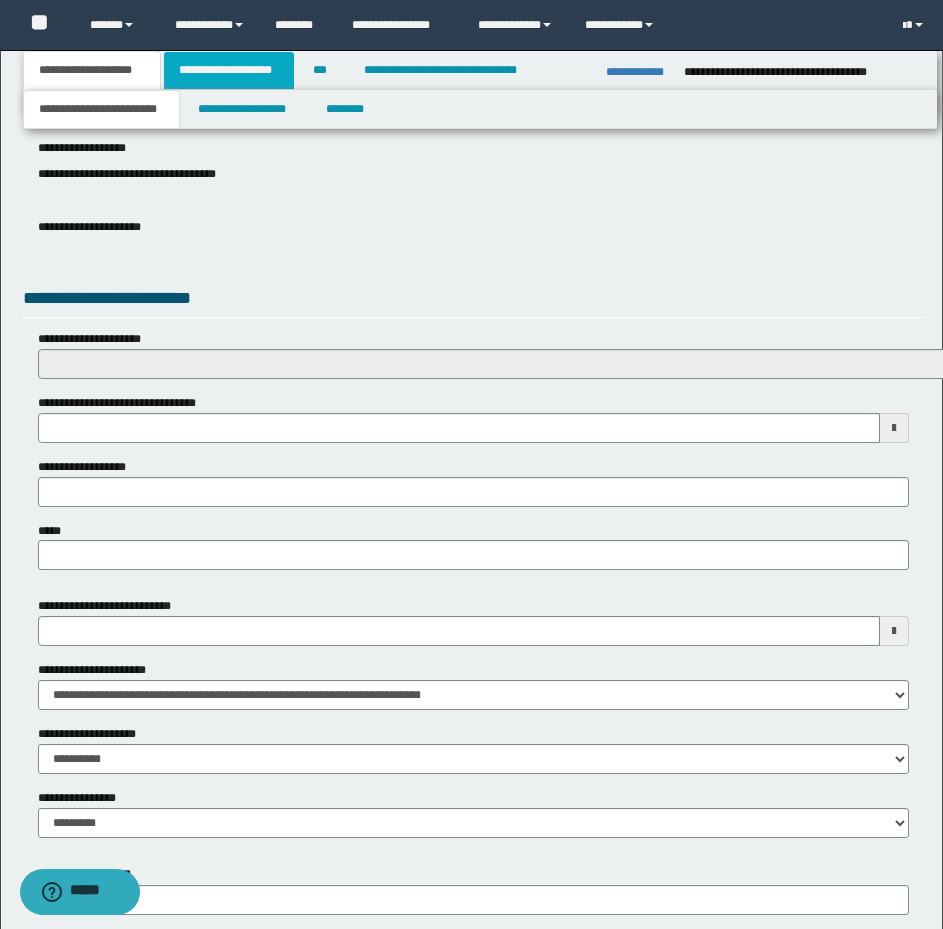 click on "**********" at bounding box center (229, 70) 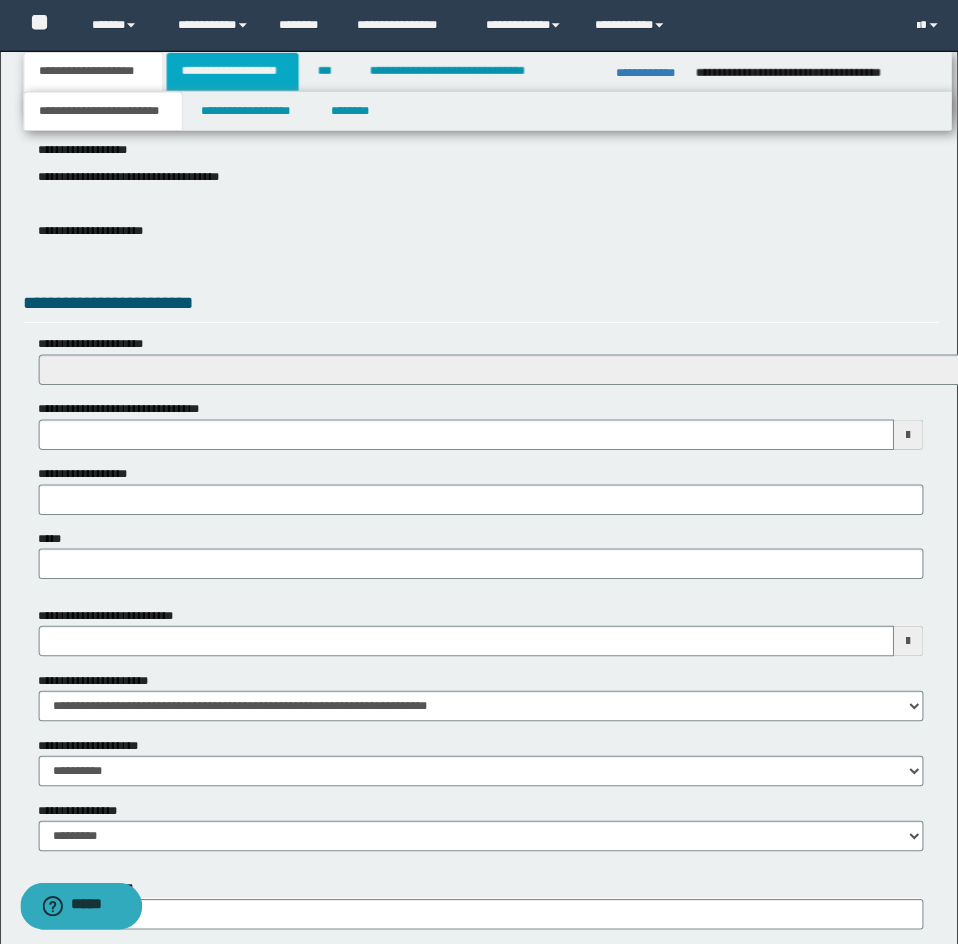 scroll, scrollTop: 0, scrollLeft: 0, axis: both 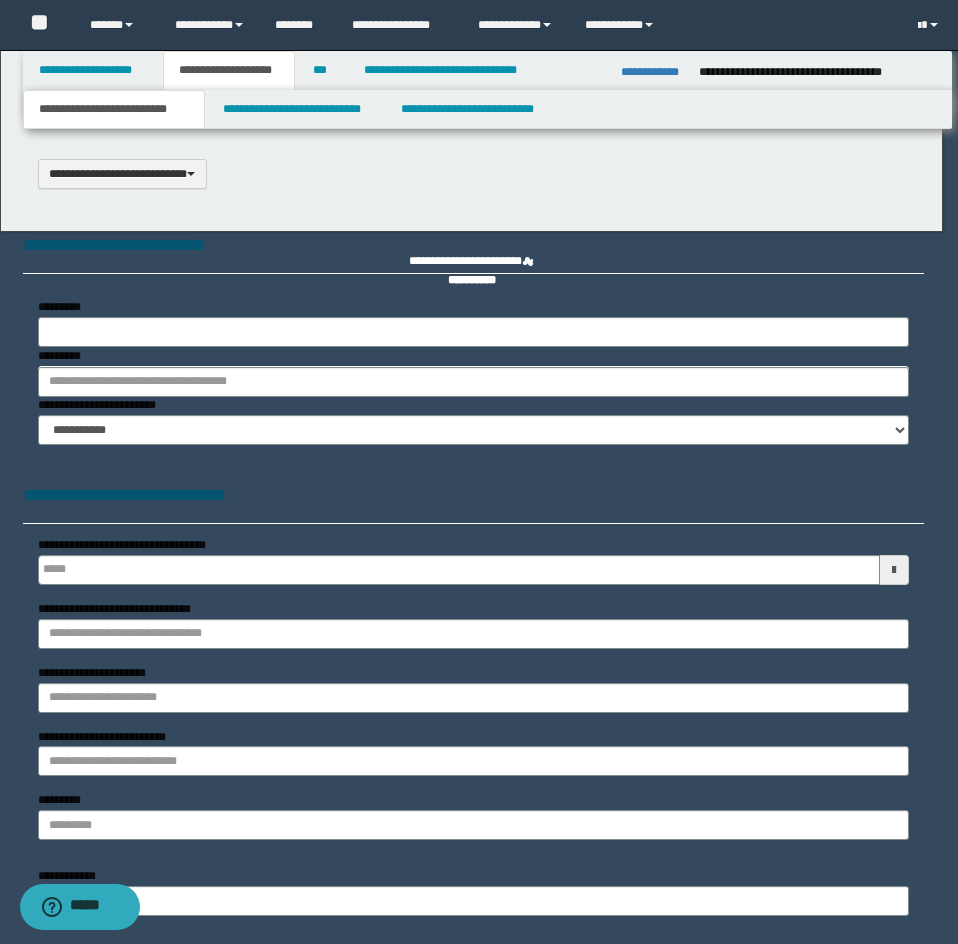 select on "*" 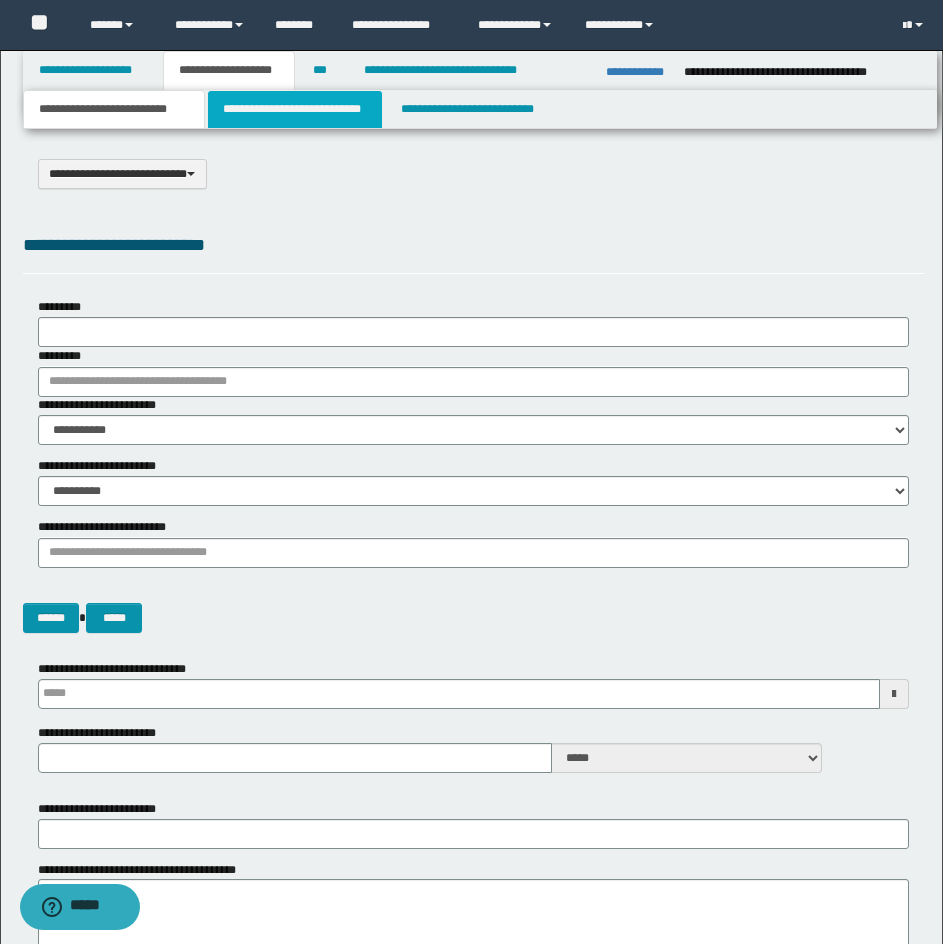 click on "**********" at bounding box center (295, 109) 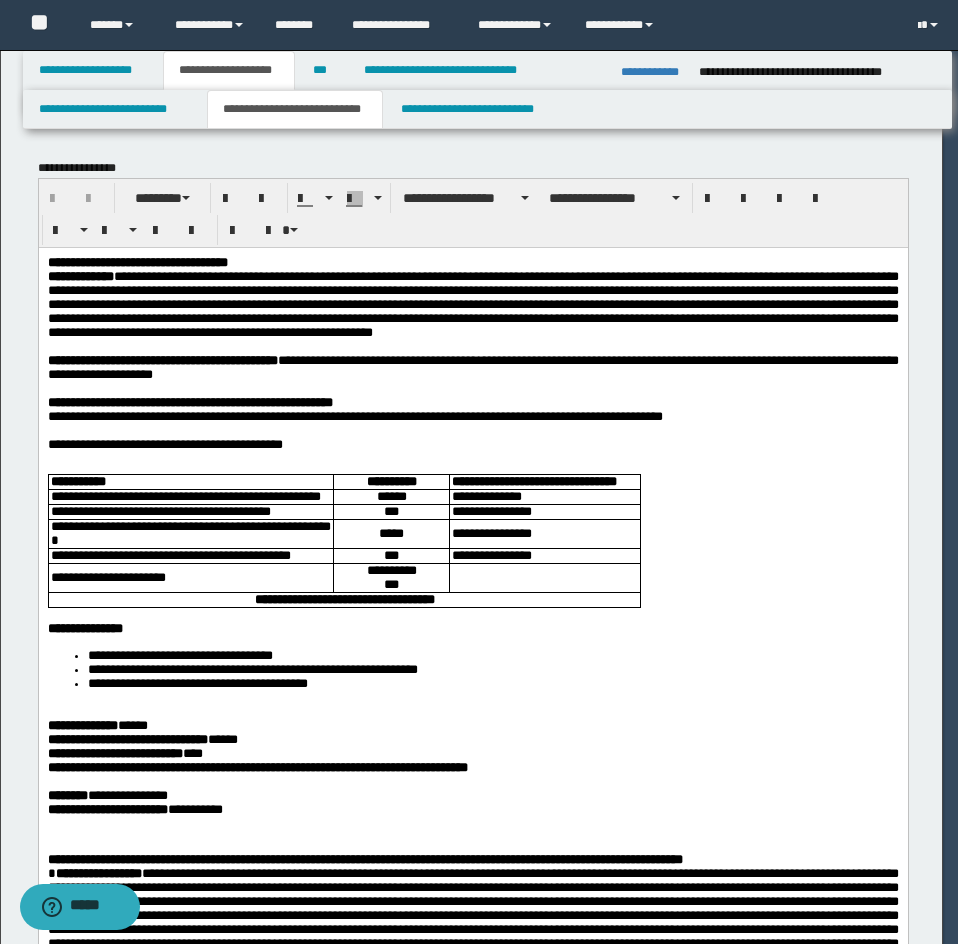 scroll, scrollTop: 0, scrollLeft: 0, axis: both 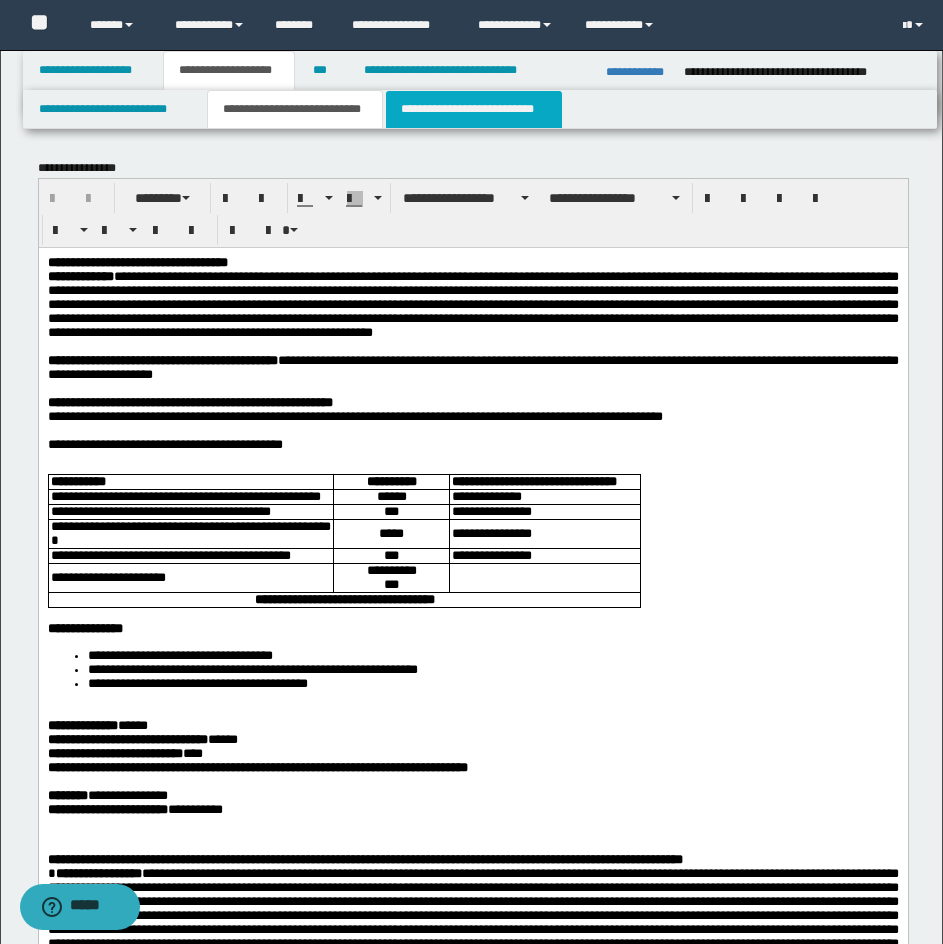 click on "**********" at bounding box center (474, 109) 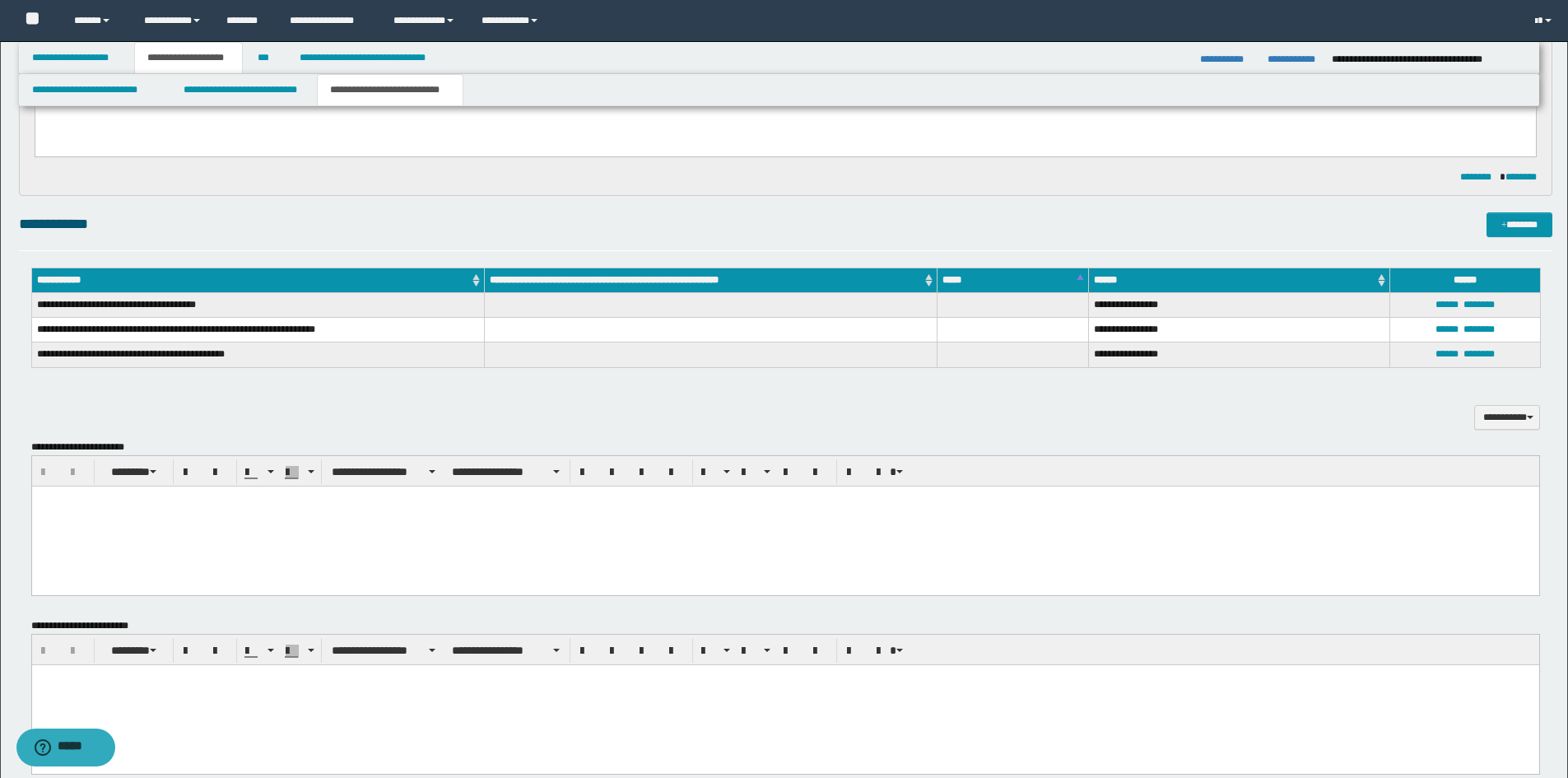 scroll, scrollTop: 1013, scrollLeft: 0, axis: vertical 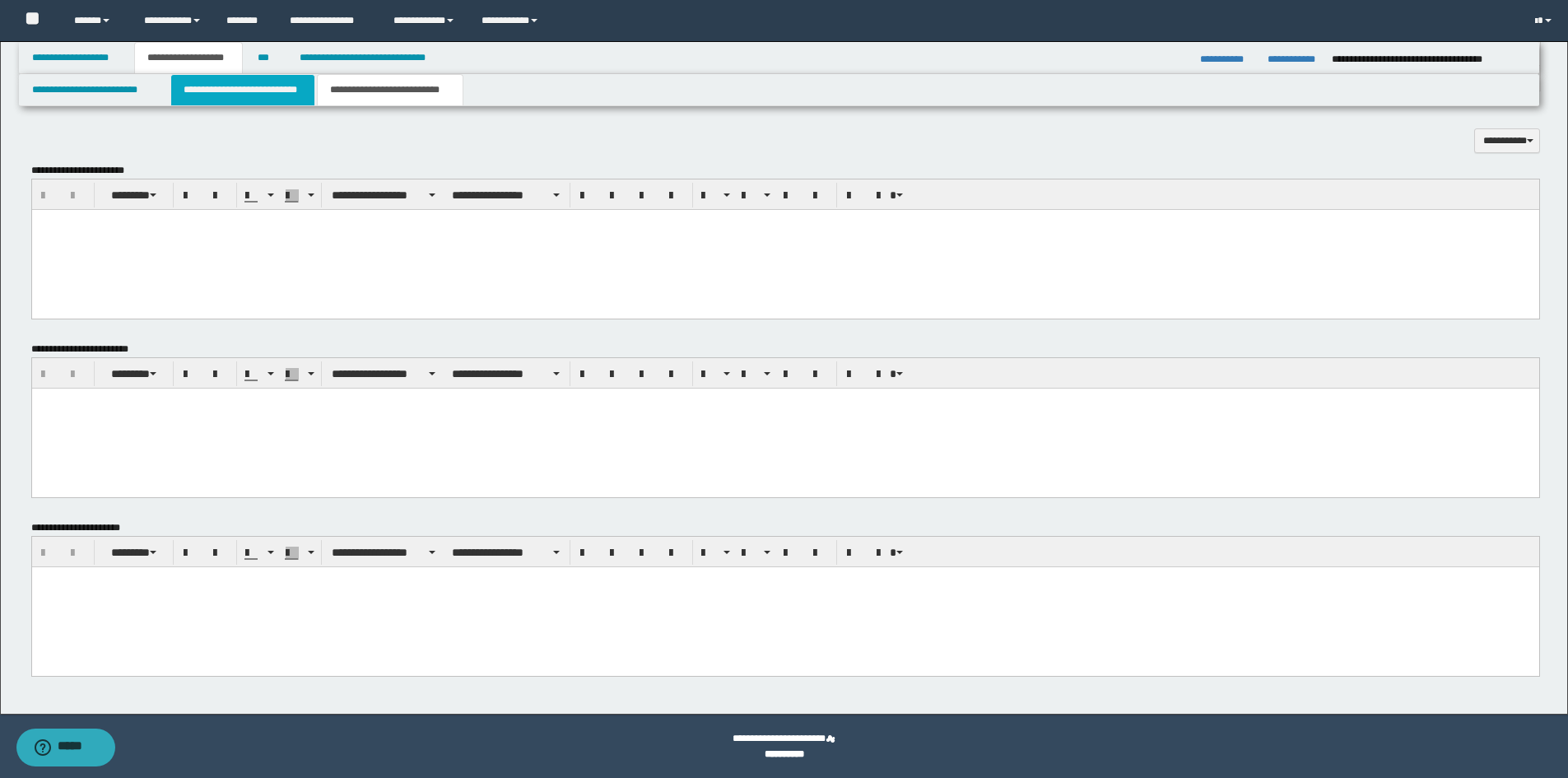 click on "**********" at bounding box center (243, 90) 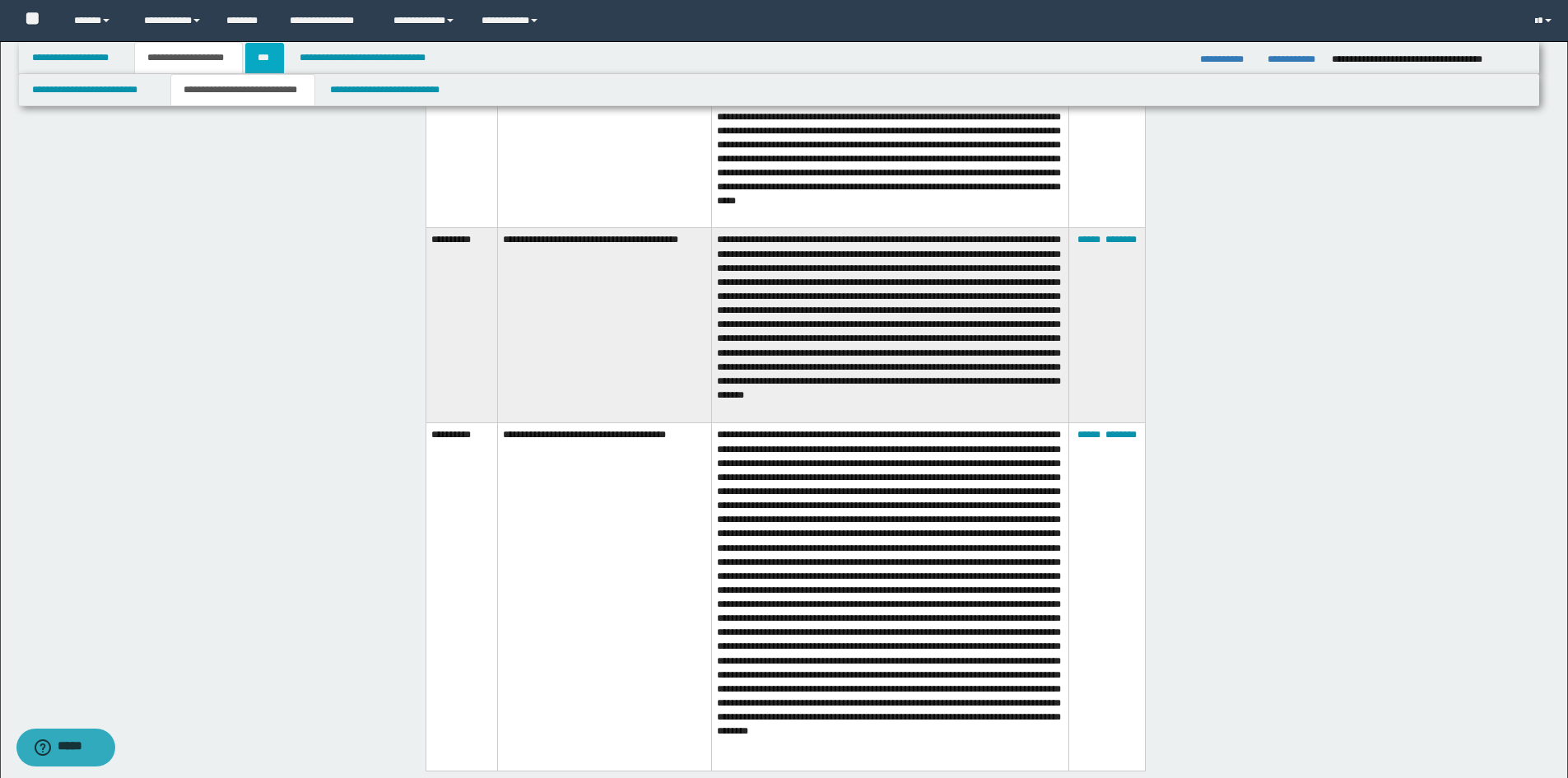 click on "***" at bounding box center (264, 58) 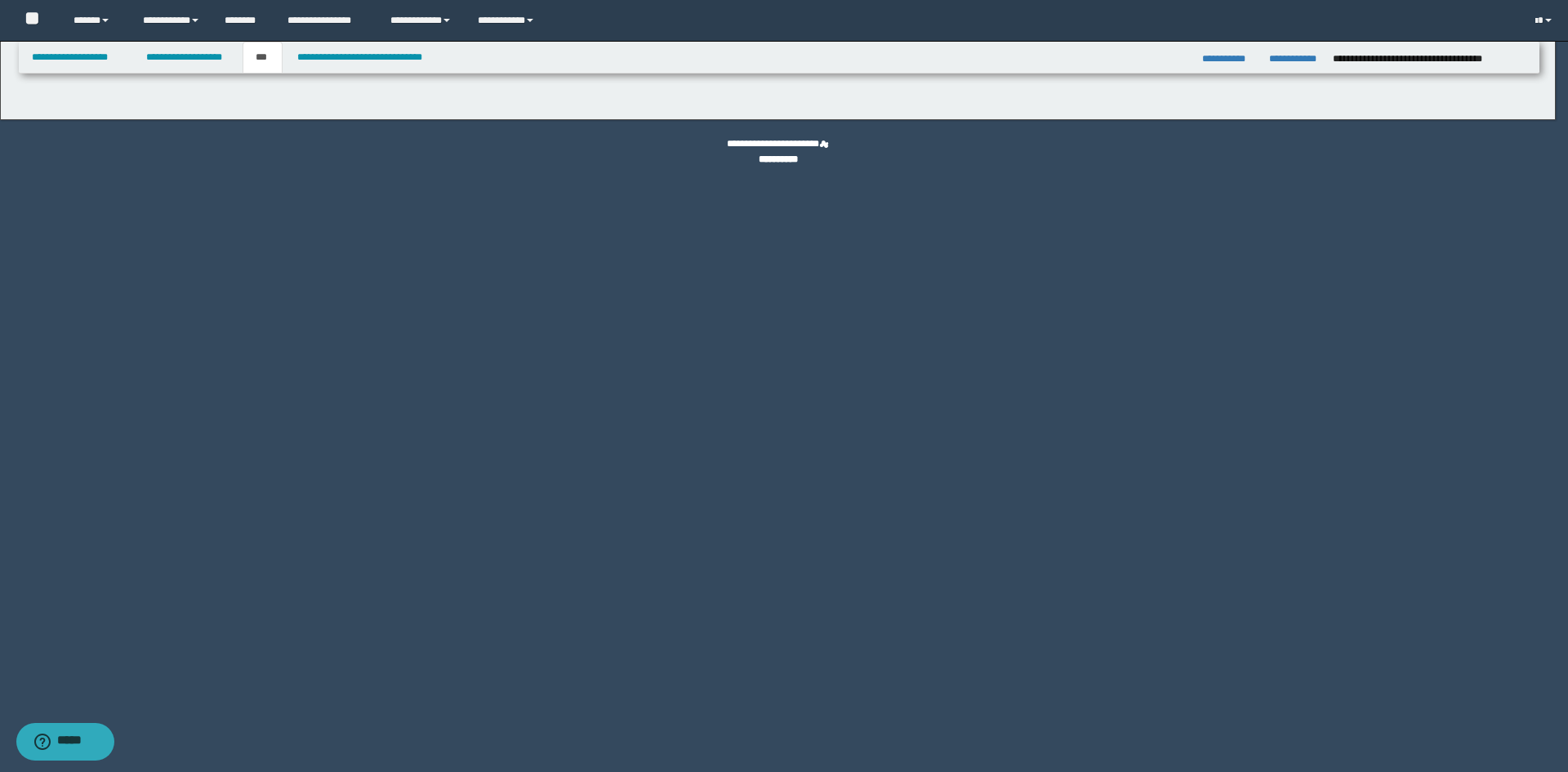 select on "**" 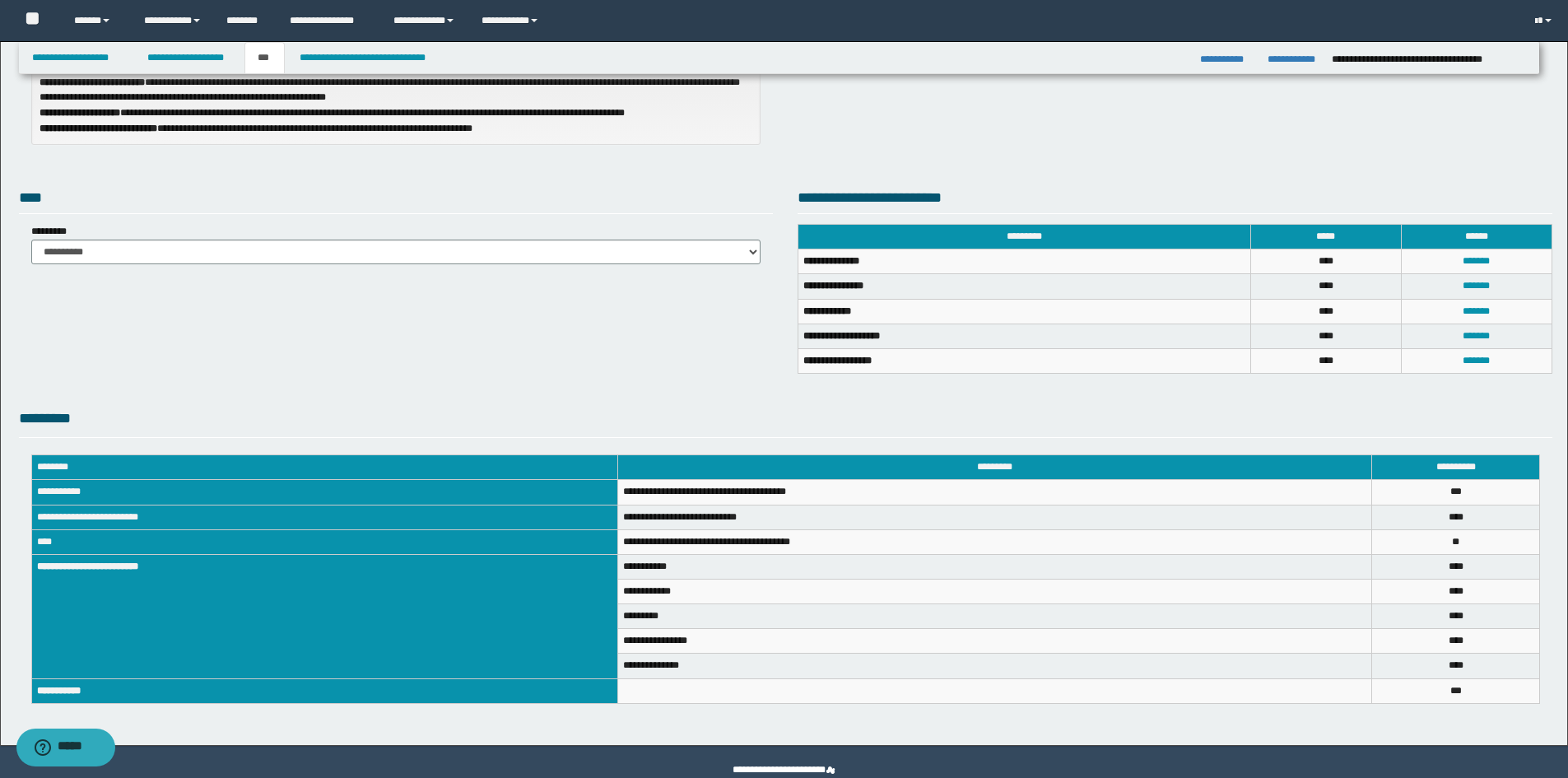 scroll, scrollTop: 235, scrollLeft: 0, axis: vertical 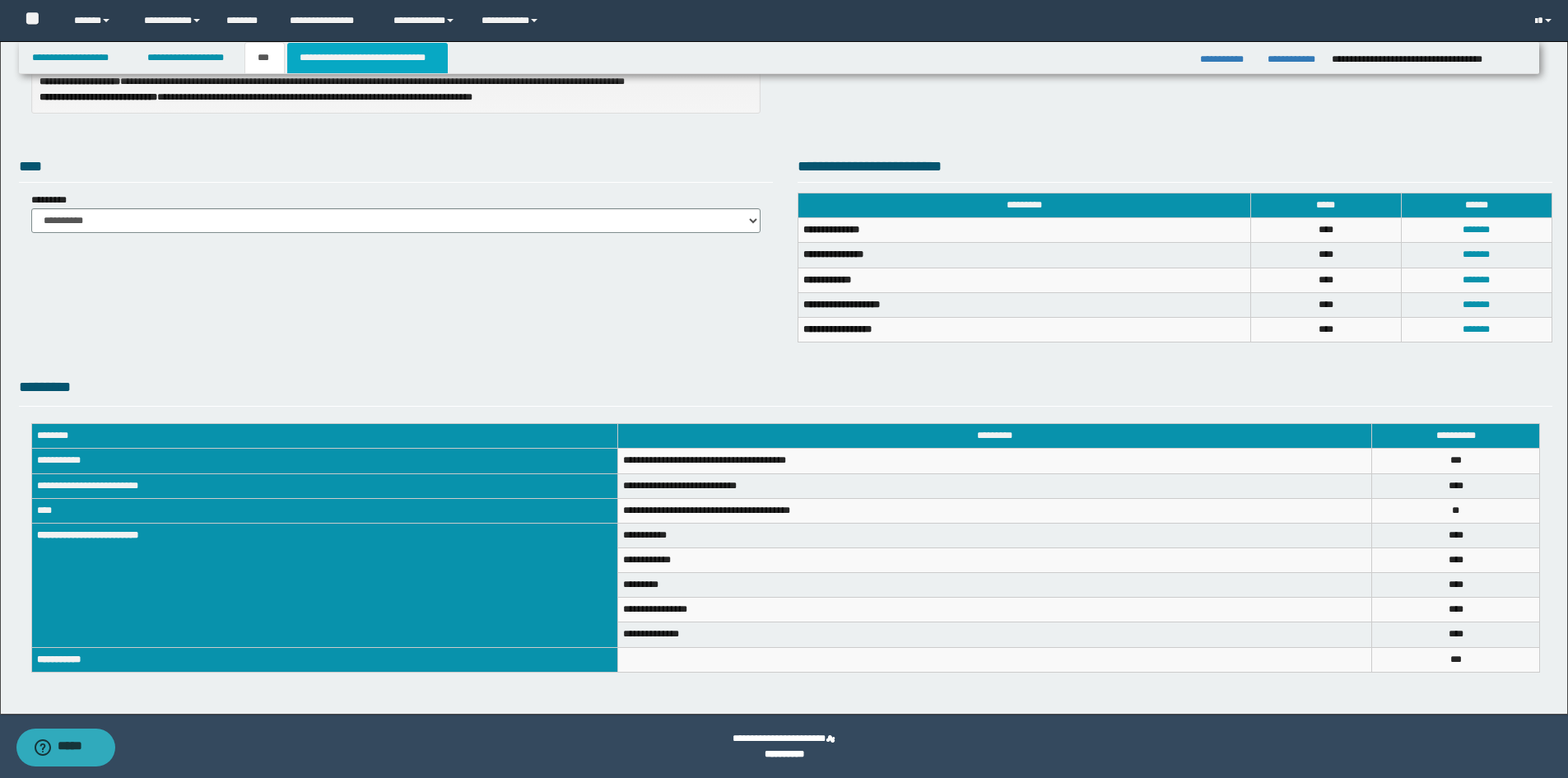 click on "**********" at bounding box center (367, 58) 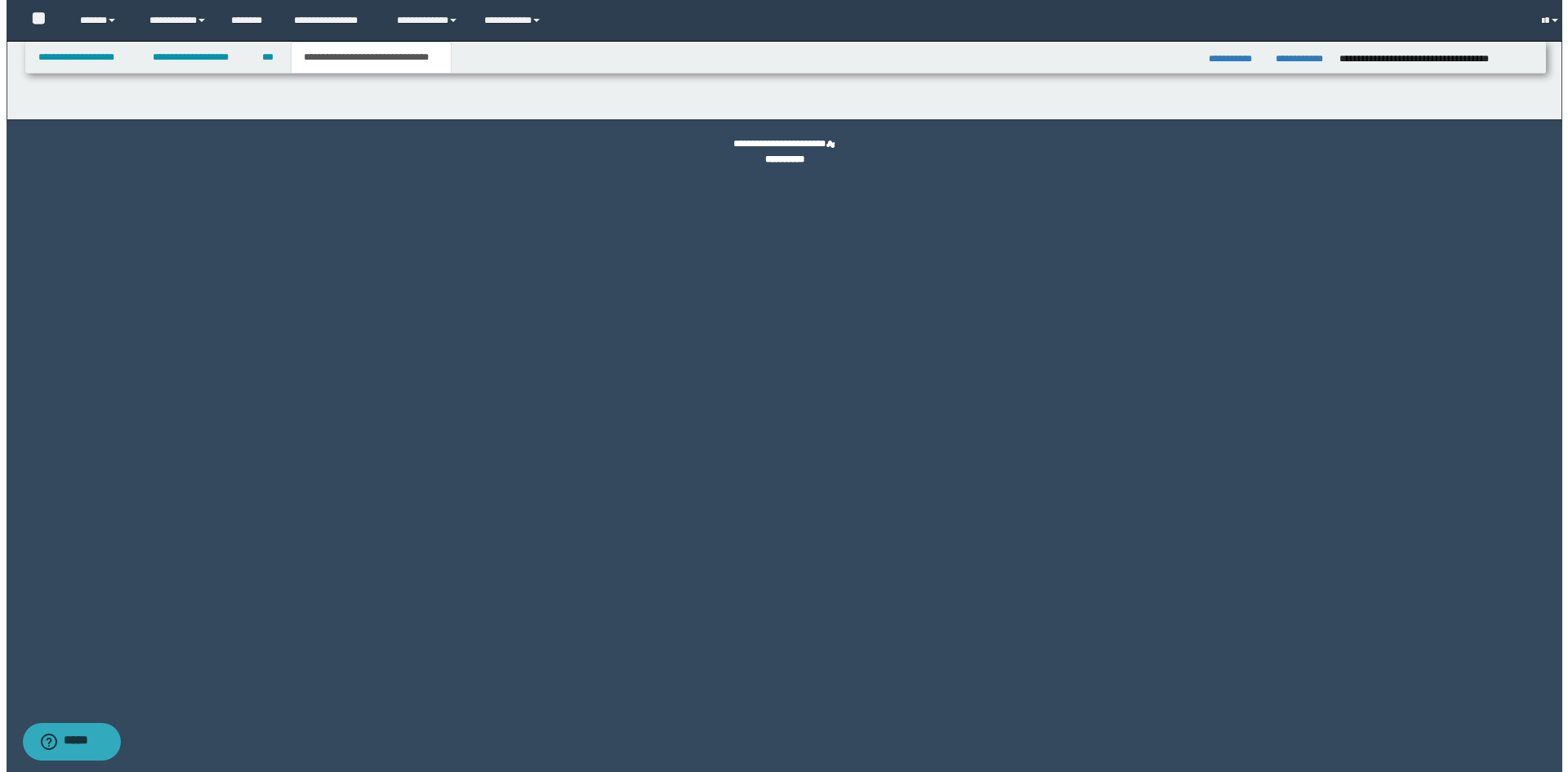 scroll, scrollTop: 0, scrollLeft: 0, axis: both 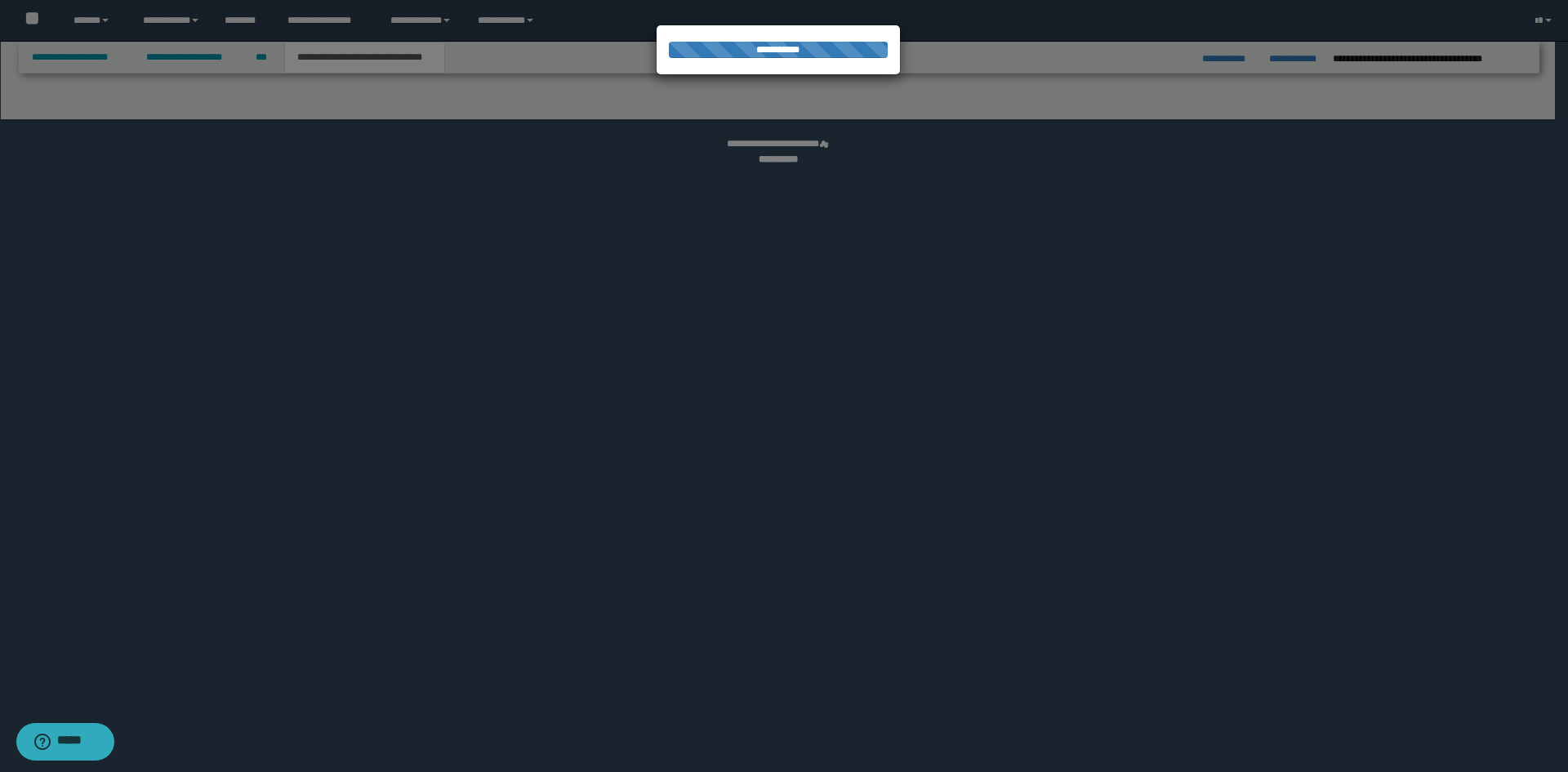 select on "*" 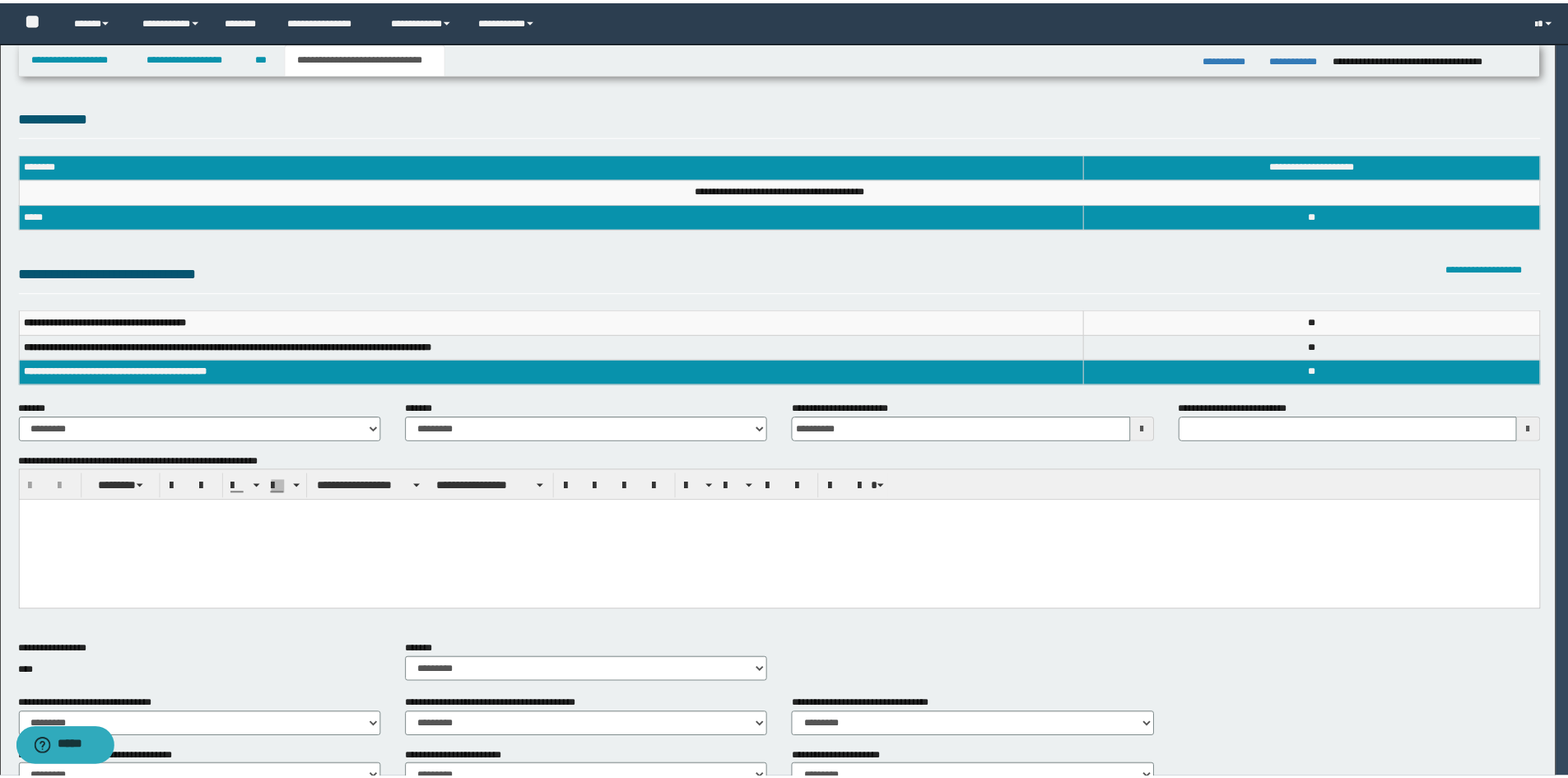 scroll, scrollTop: 0, scrollLeft: 0, axis: both 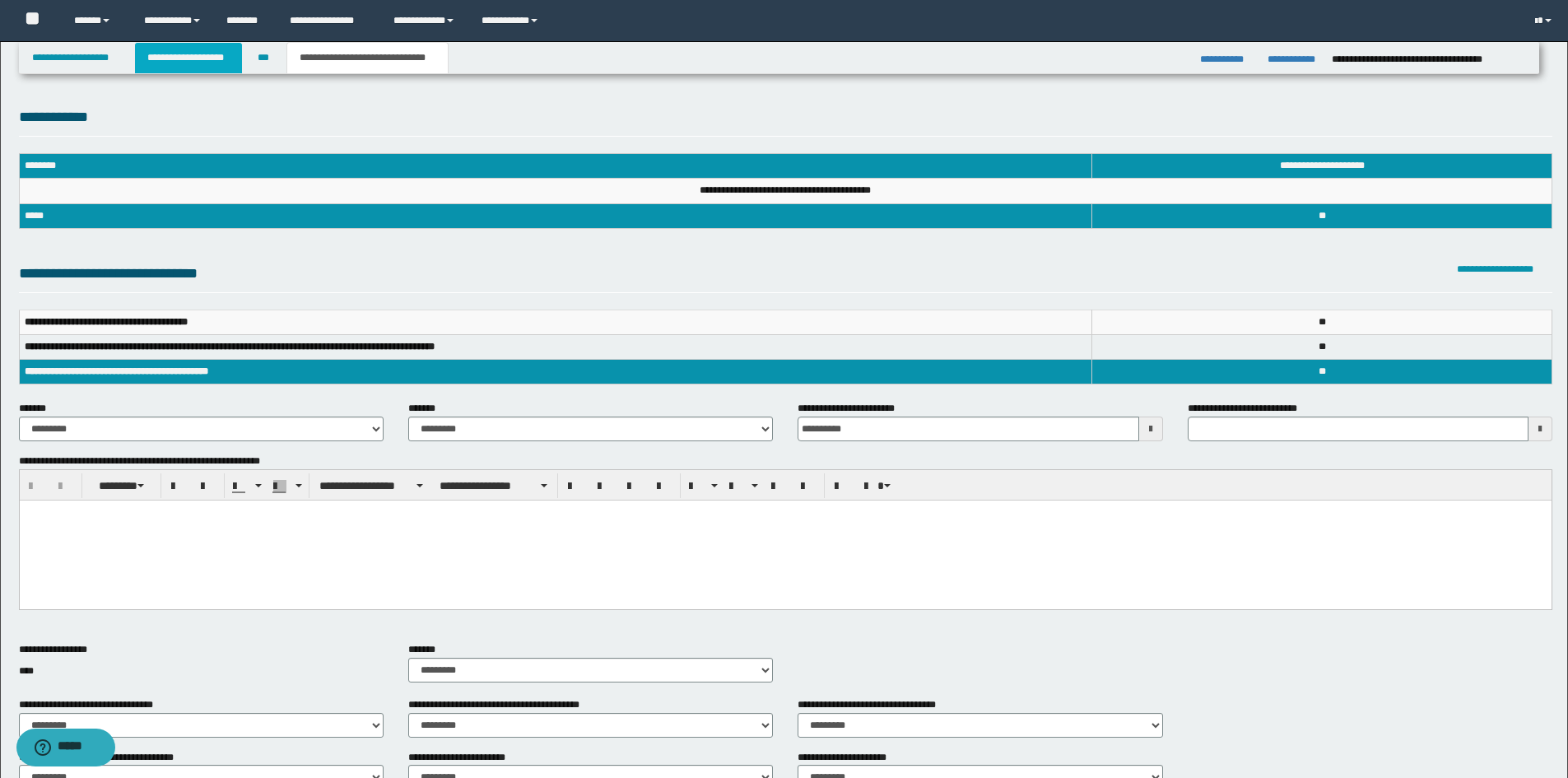 click on "**********" at bounding box center (188, 58) 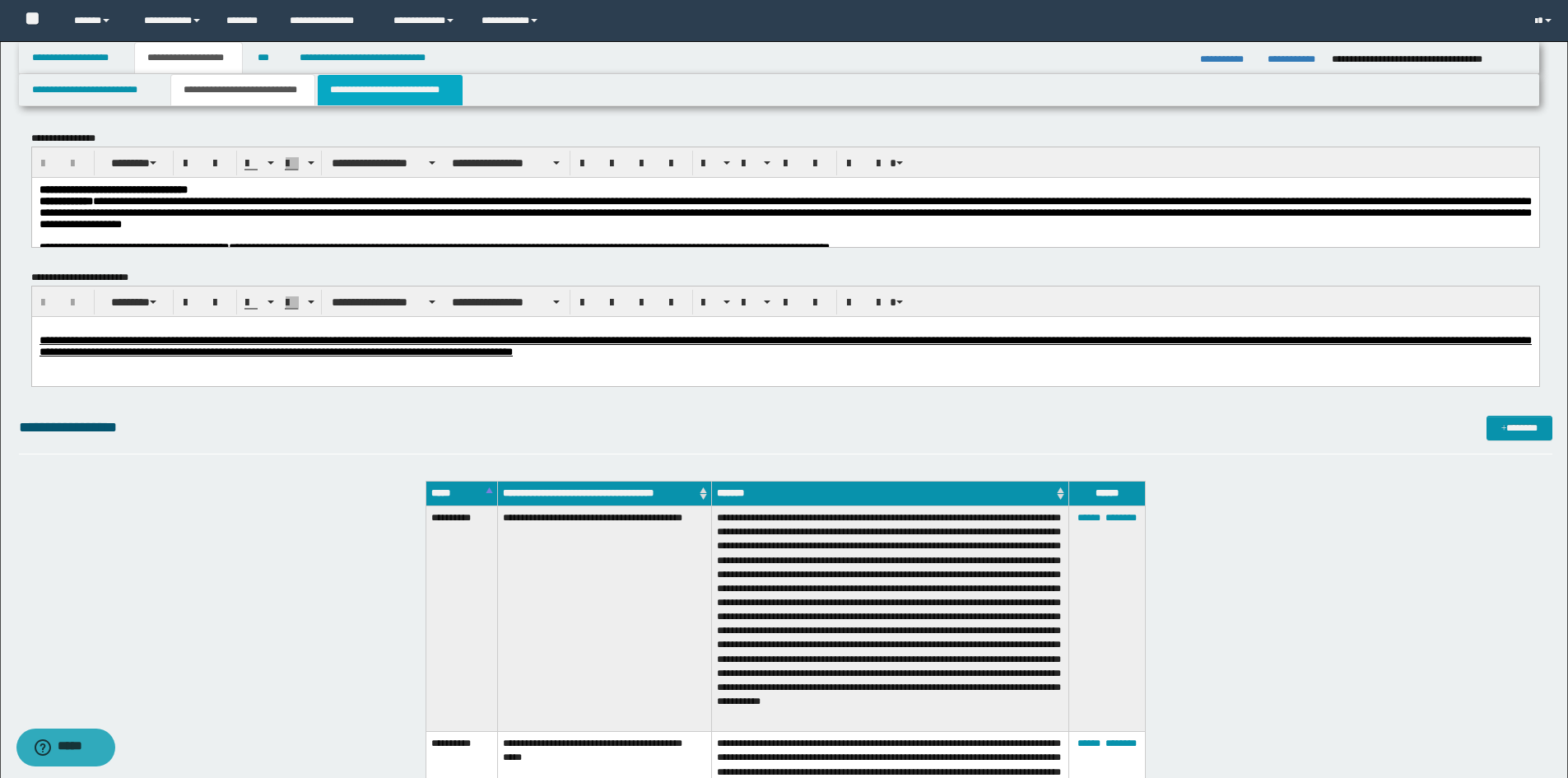 click on "**********" at bounding box center [390, 90] 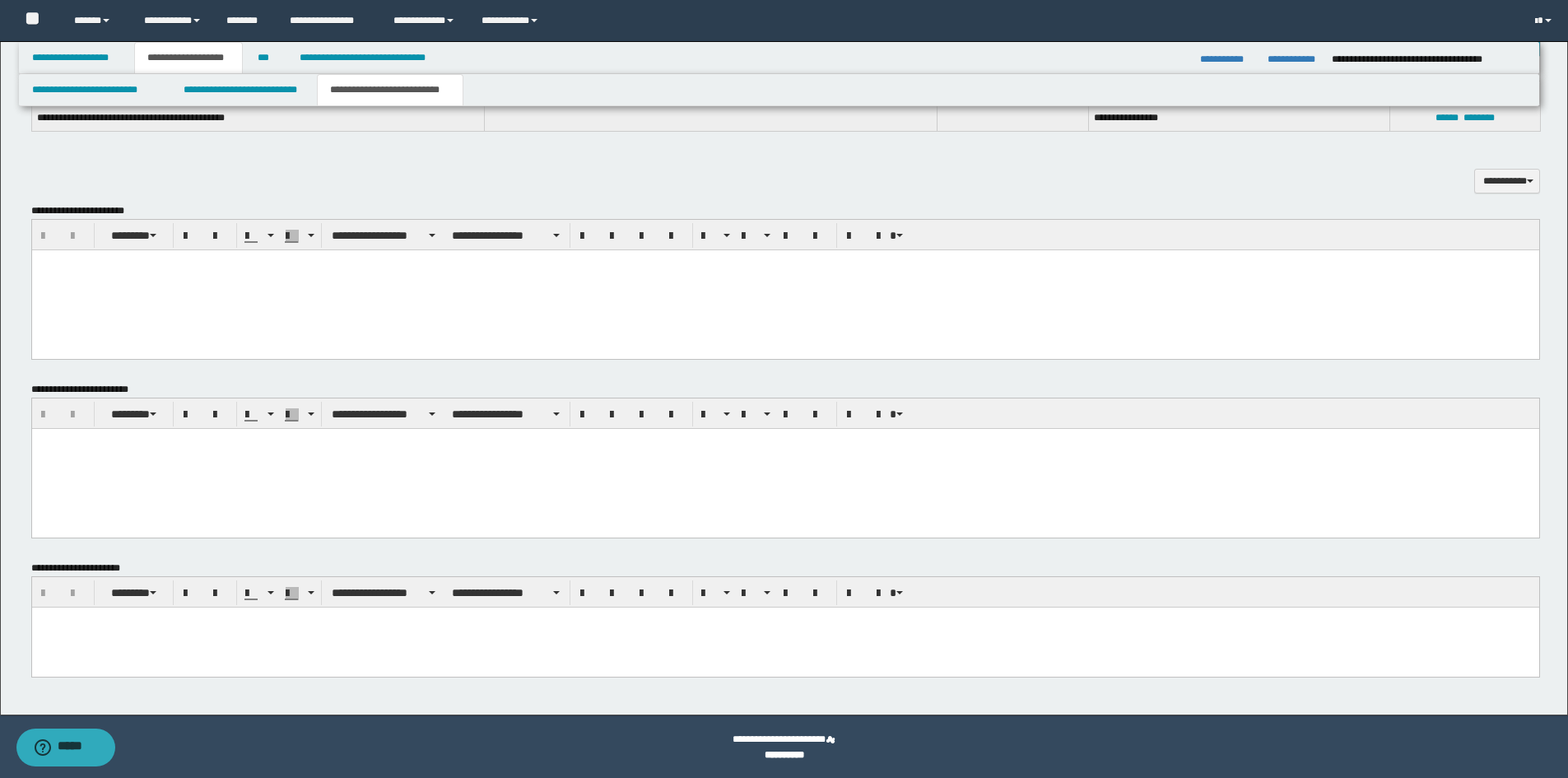 scroll, scrollTop: 973, scrollLeft: 0, axis: vertical 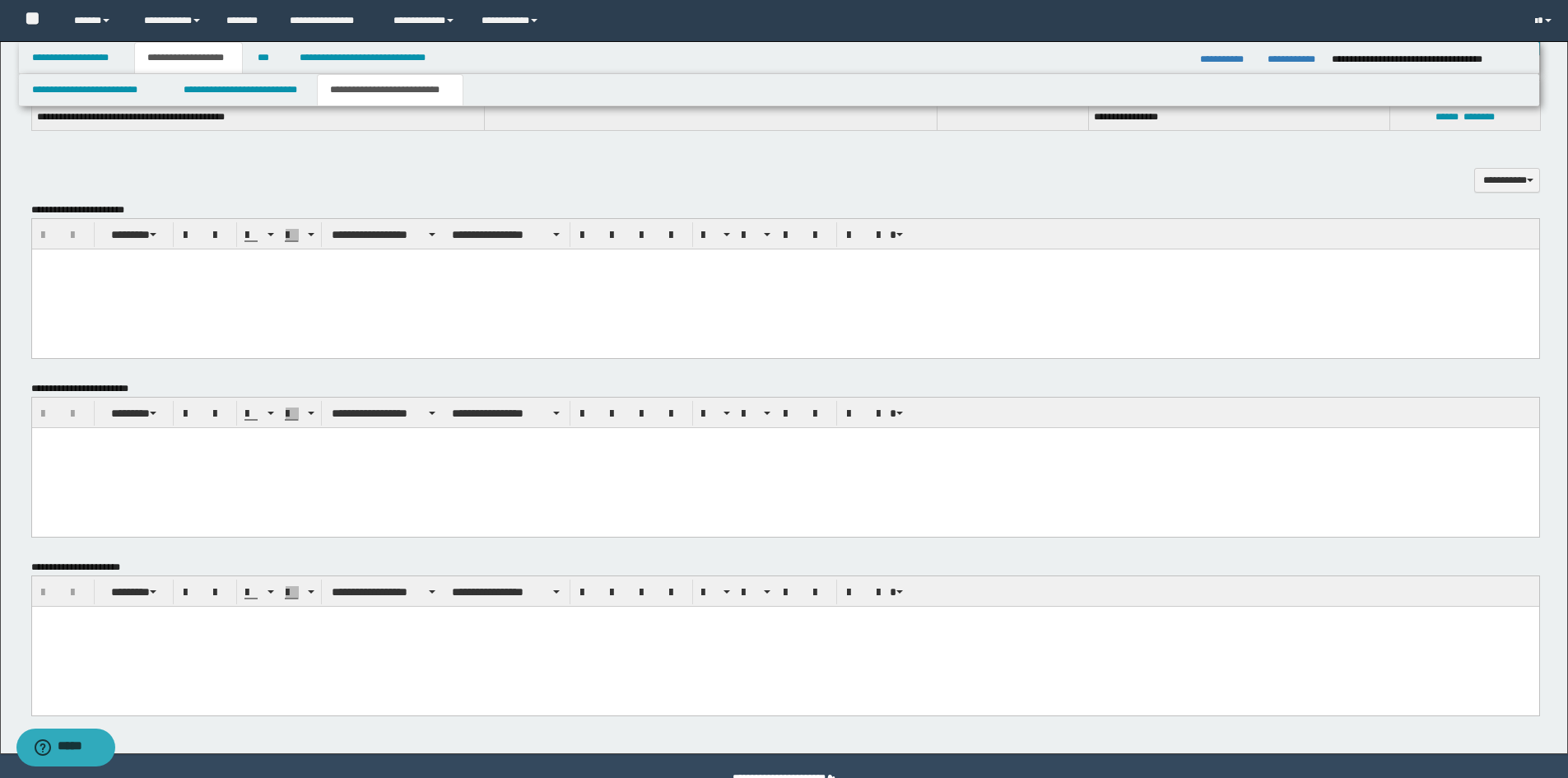 click at bounding box center [784, 639] 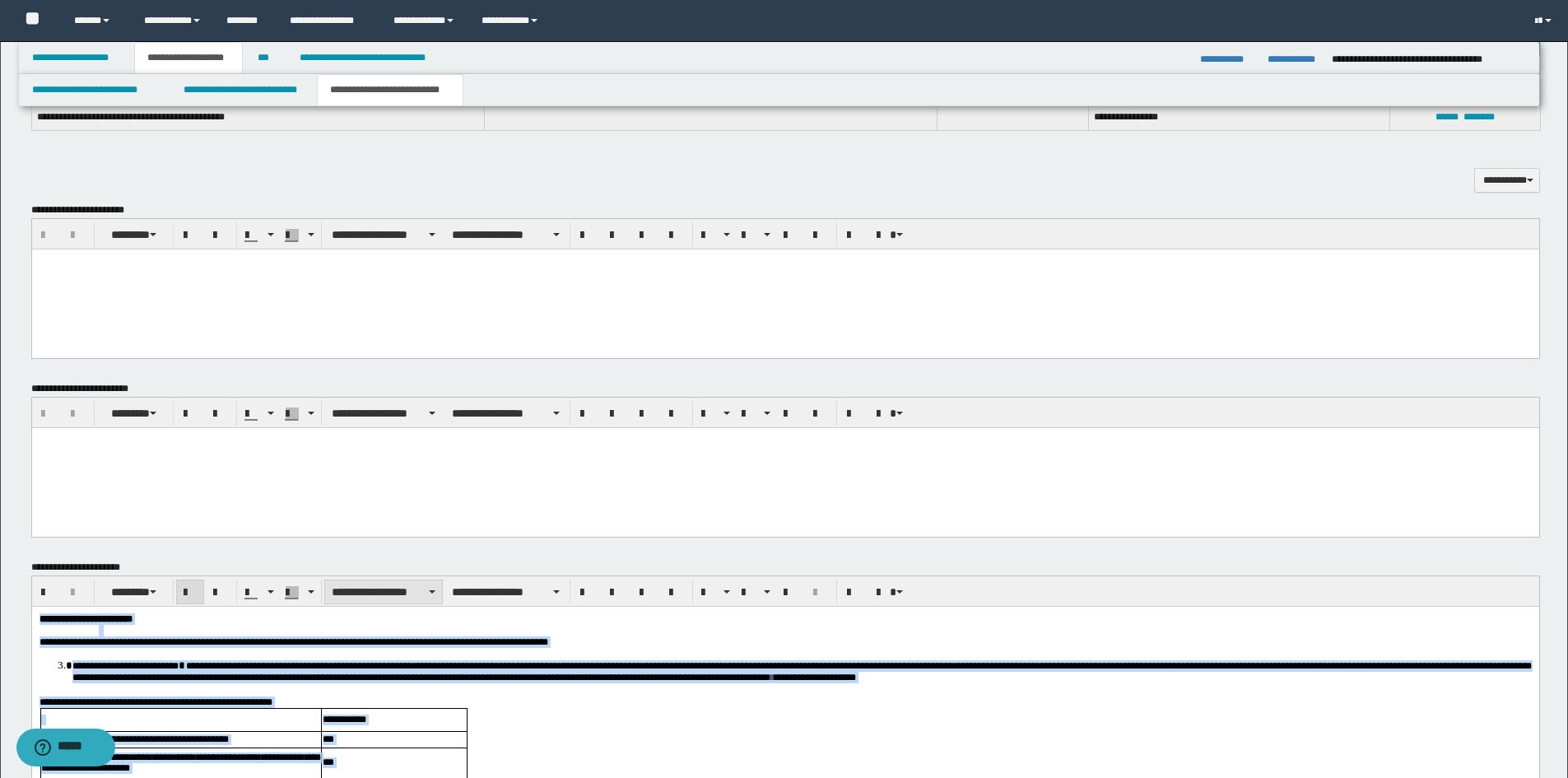 click on "**********" at bounding box center [384, 592] 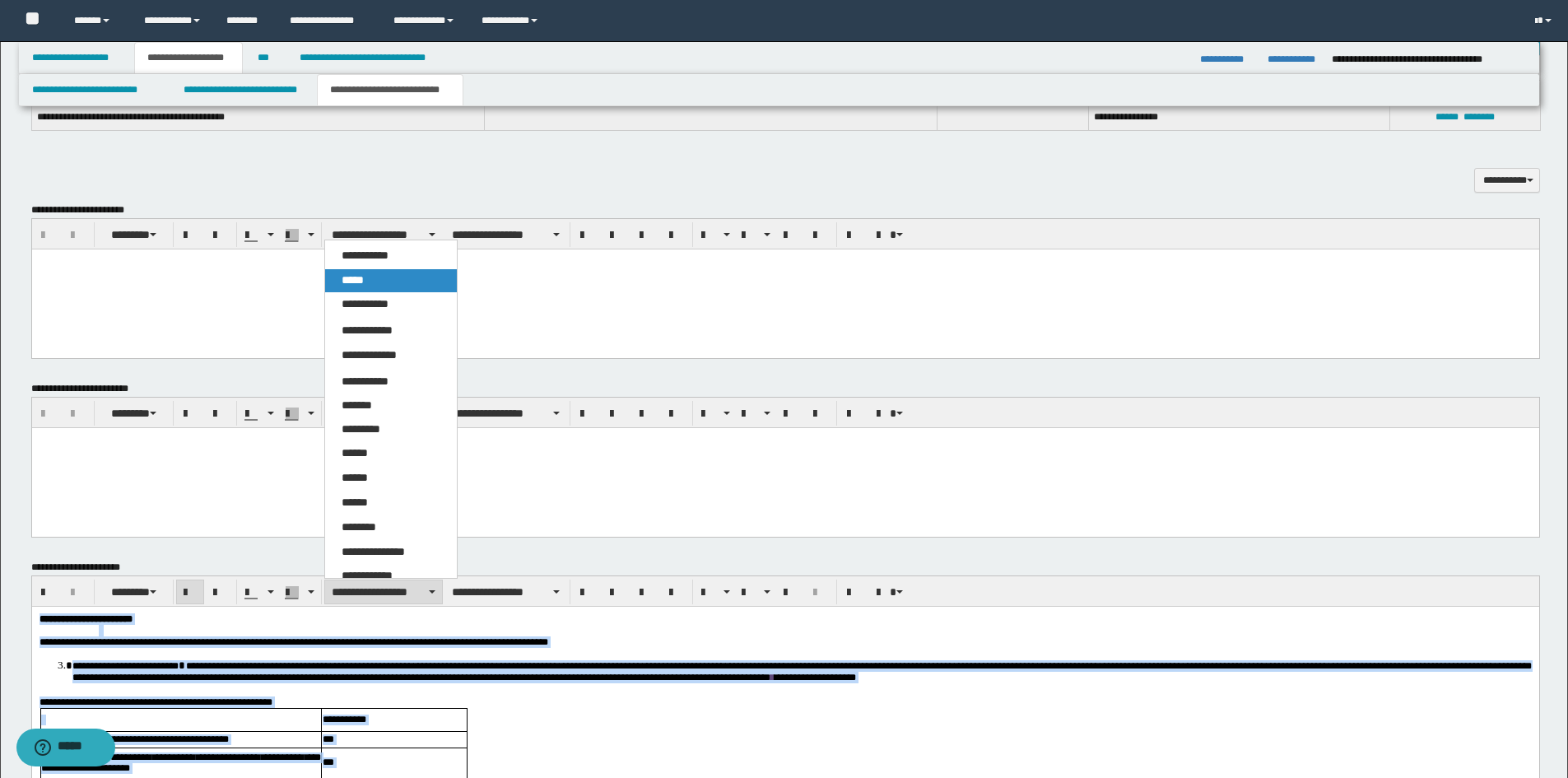 click on "*****" at bounding box center [391, 281] 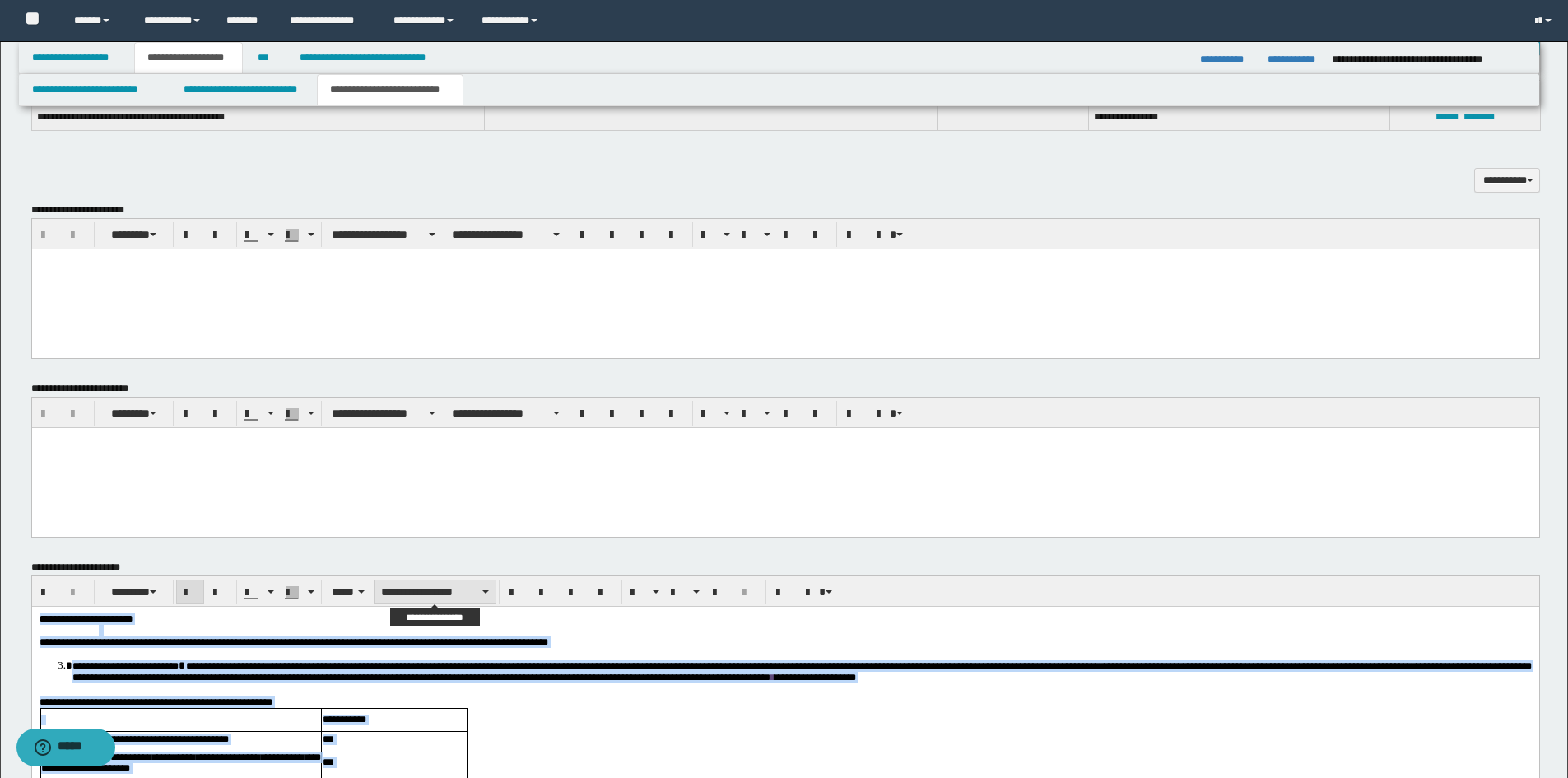 click on "**********" at bounding box center (435, 592) 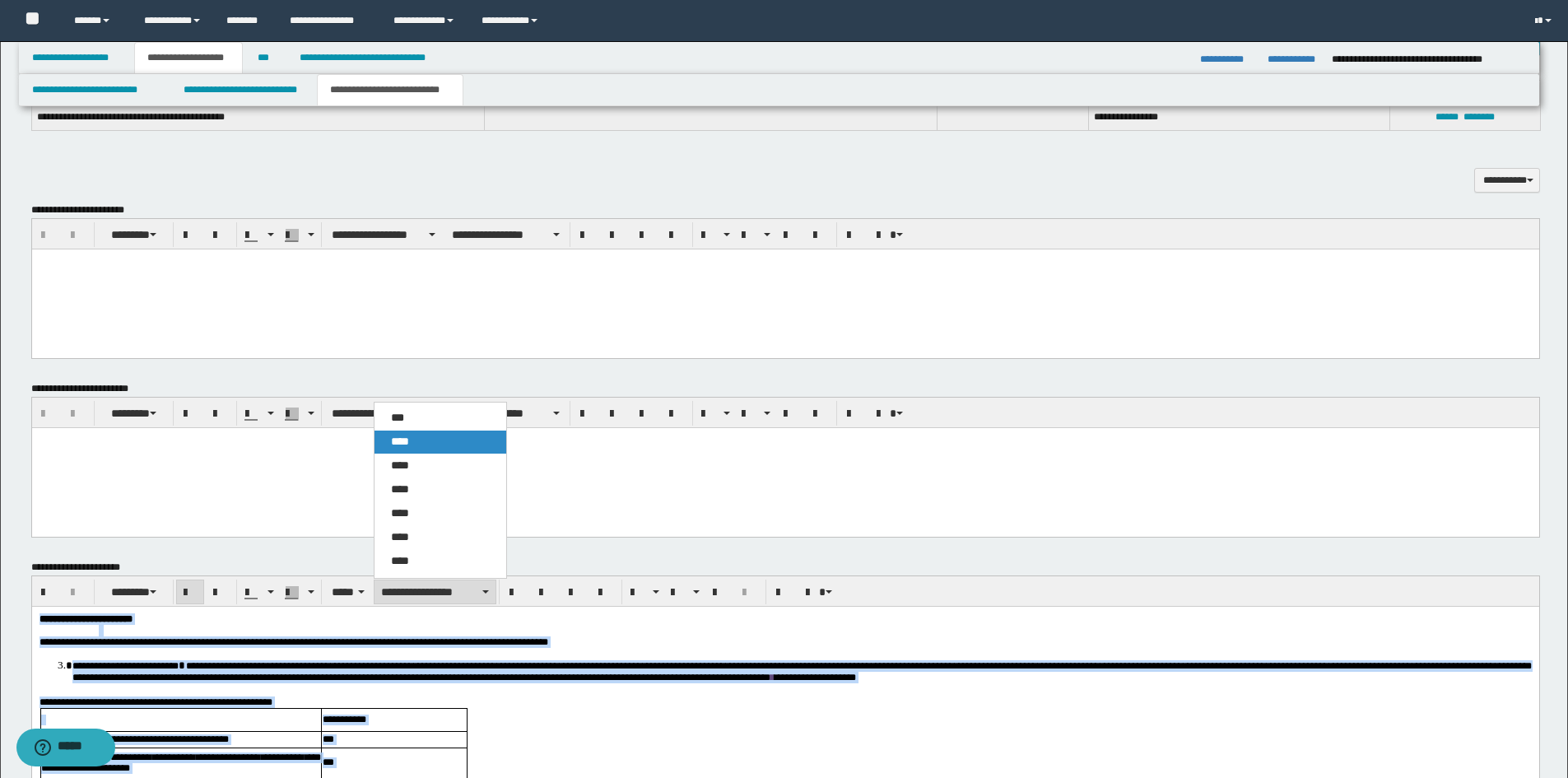 click on "****" at bounding box center (440, 442) 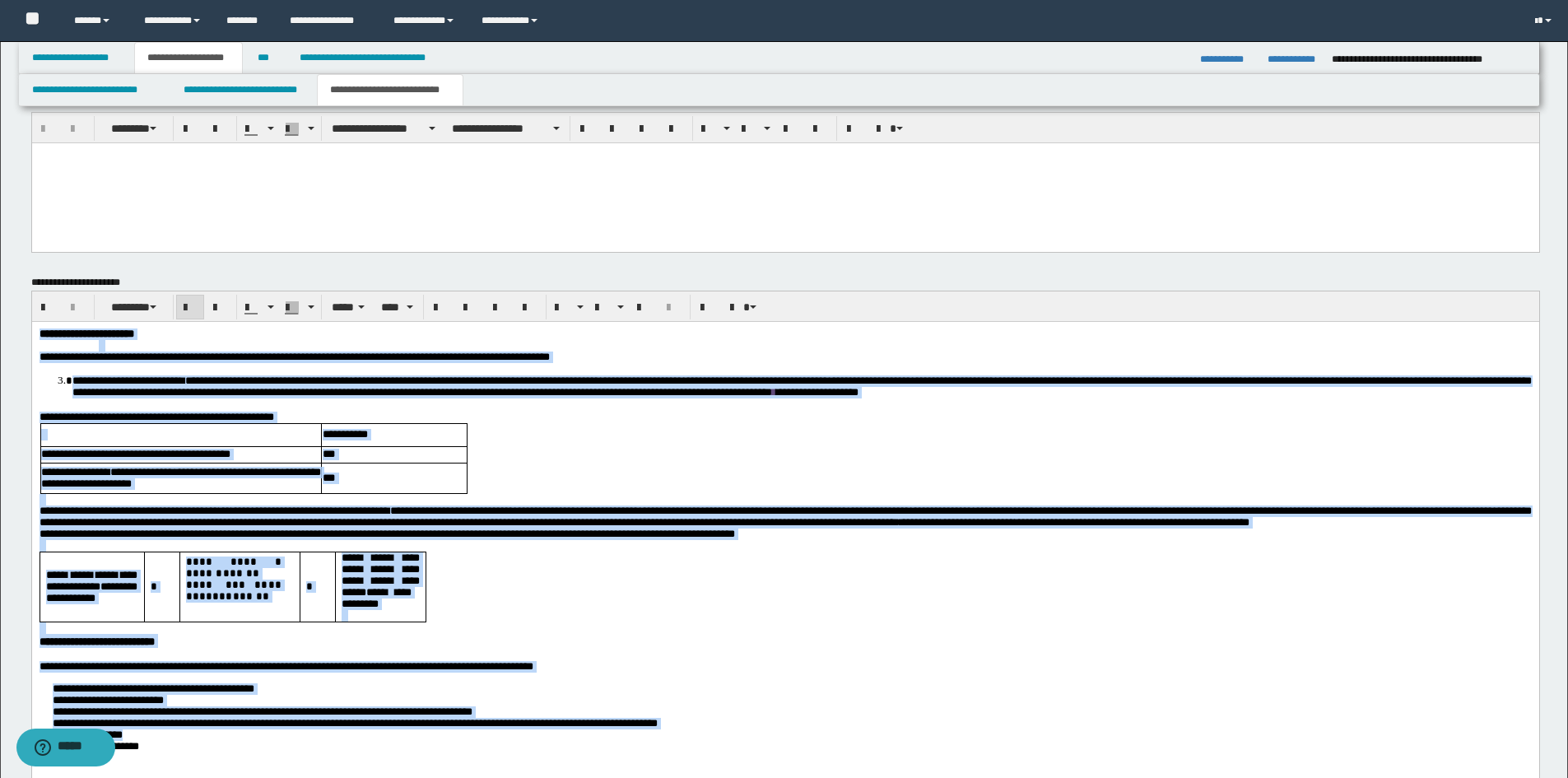 scroll, scrollTop: 1385, scrollLeft: 0, axis: vertical 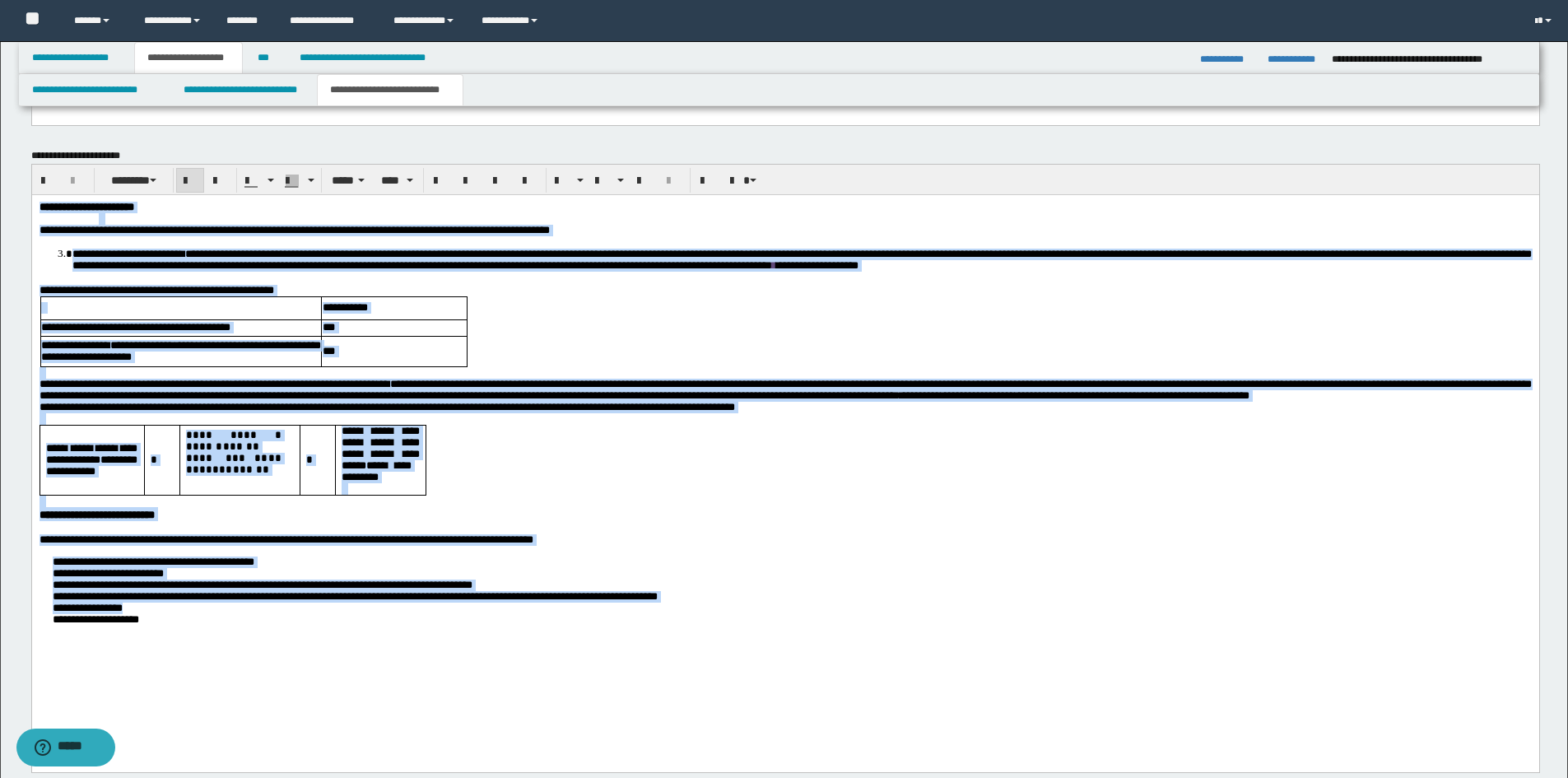 click on "**********" at bounding box center (784, 439) 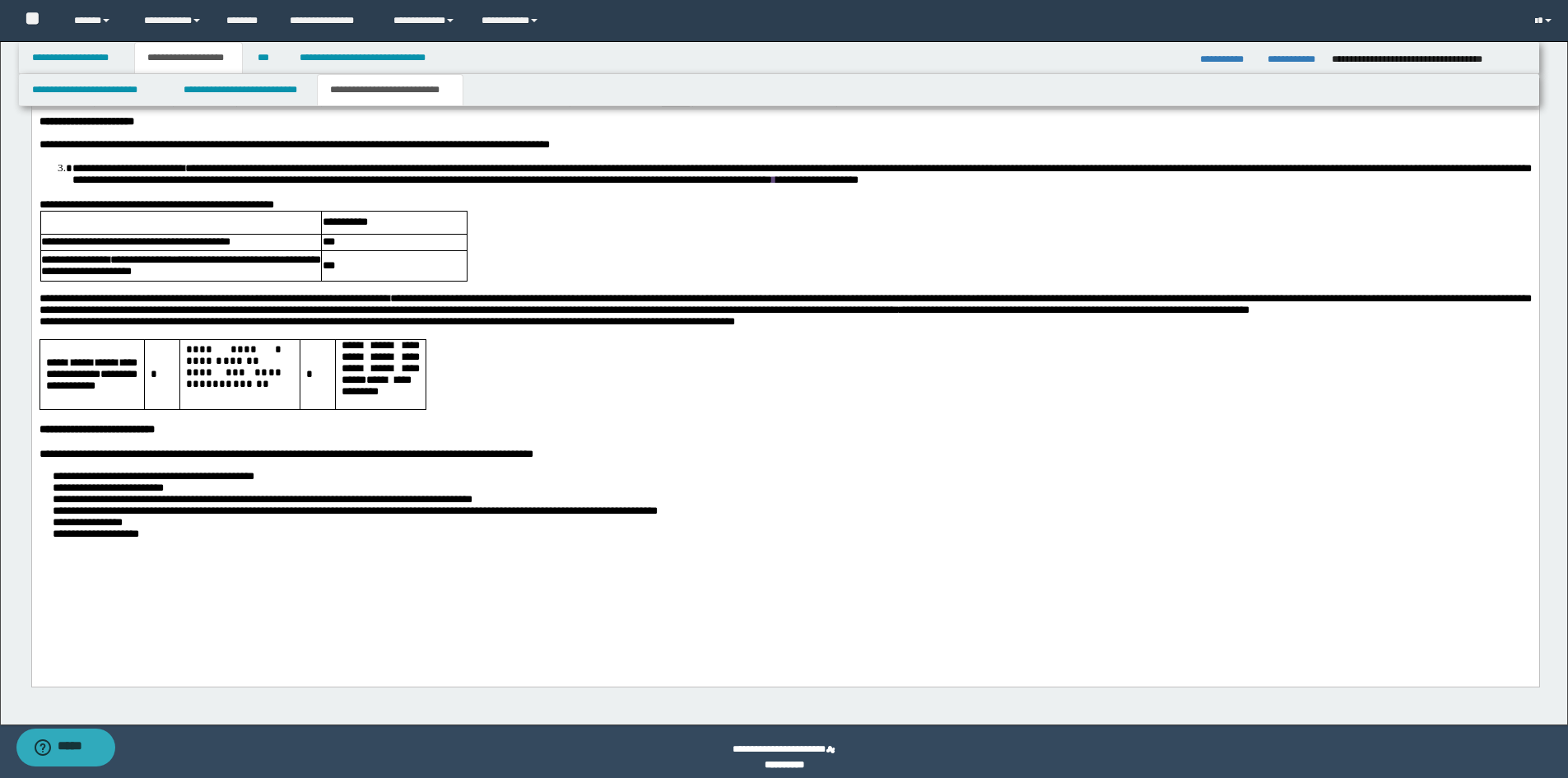 scroll, scrollTop: 1481, scrollLeft: 0, axis: vertical 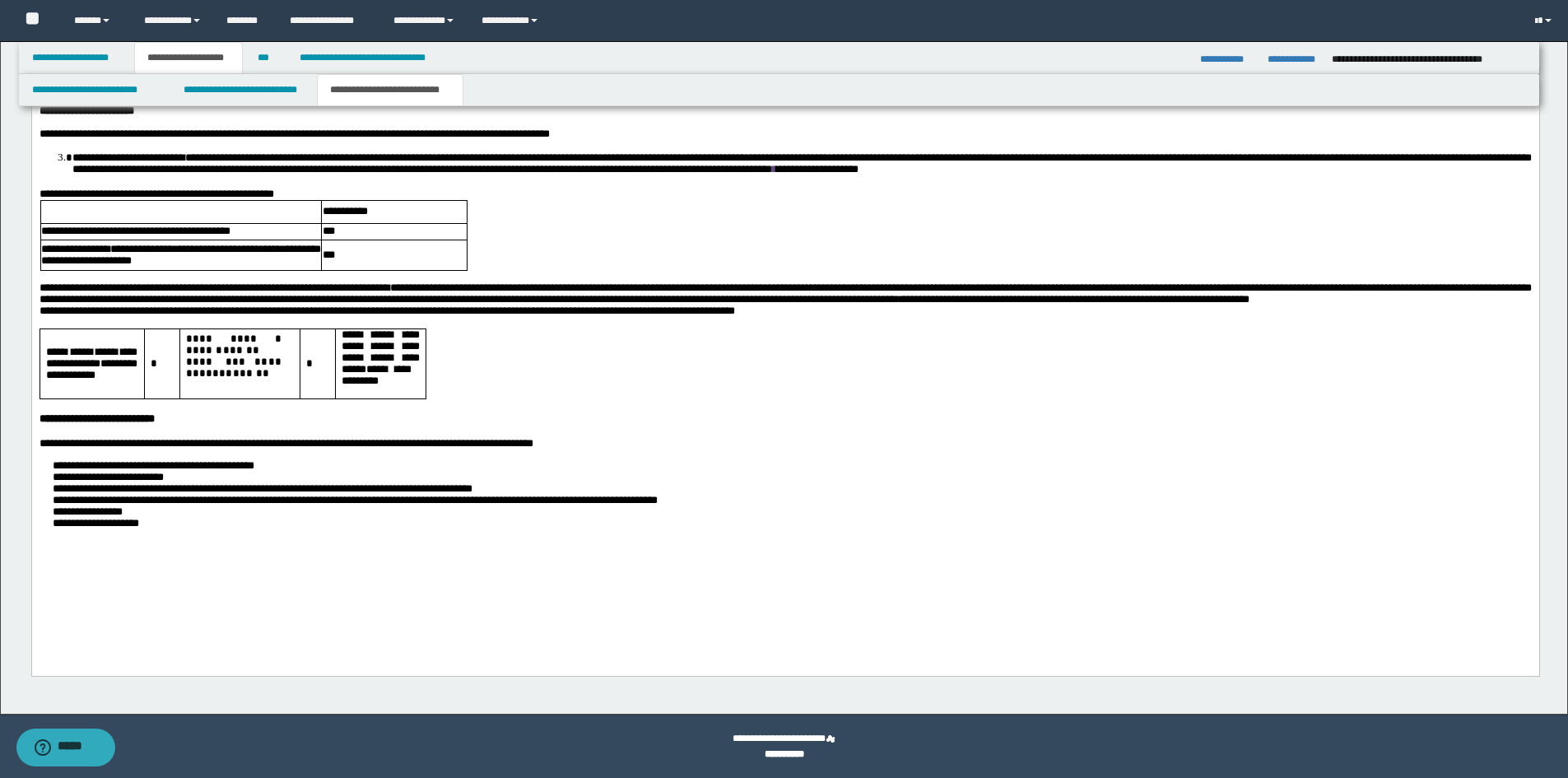 click on "**********" at bounding box center (784, 494) 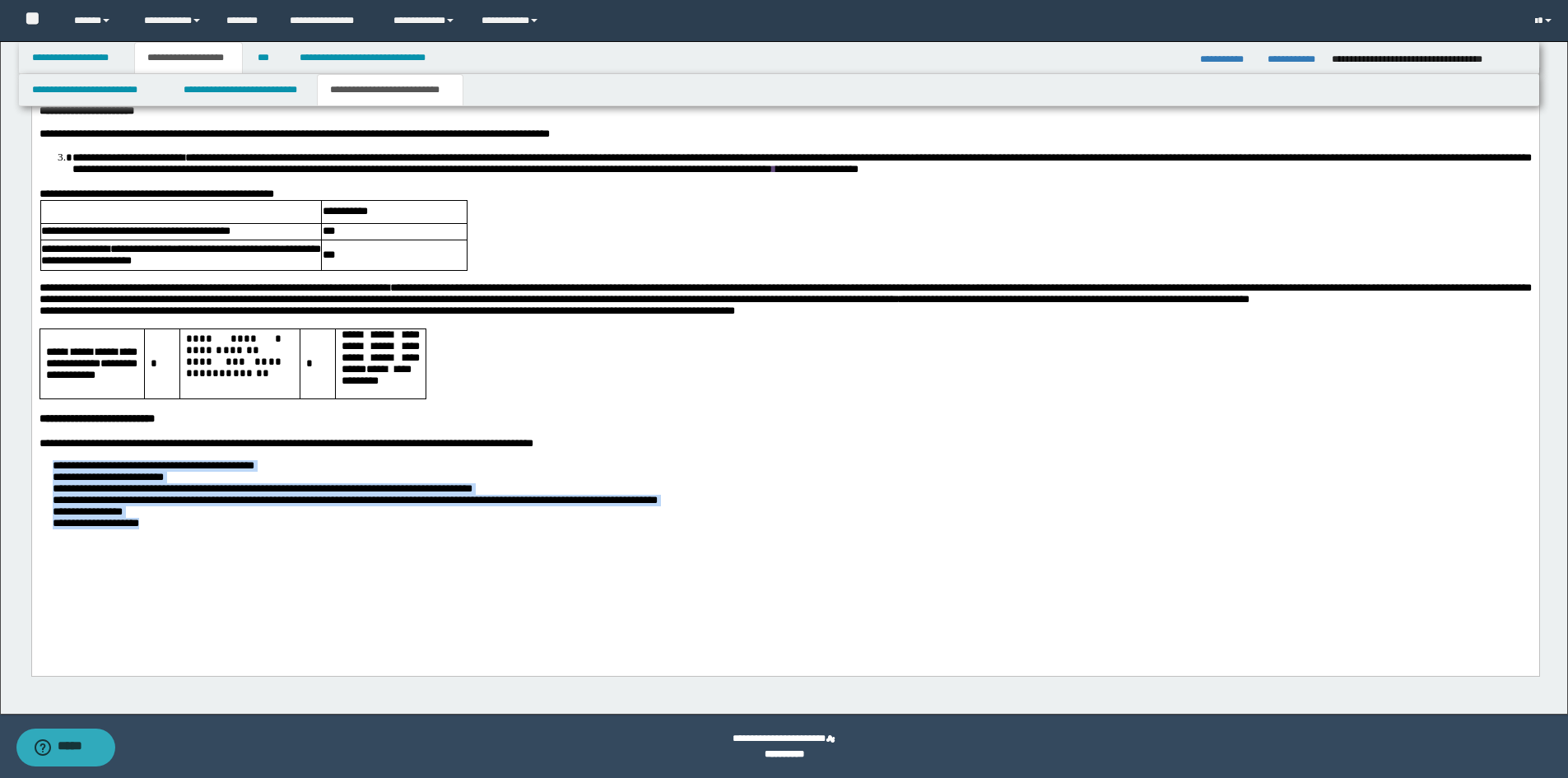 drag, startPoint x: 39, startPoint y: 500, endPoint x: 167, endPoint y: 577, distance: 149.37537 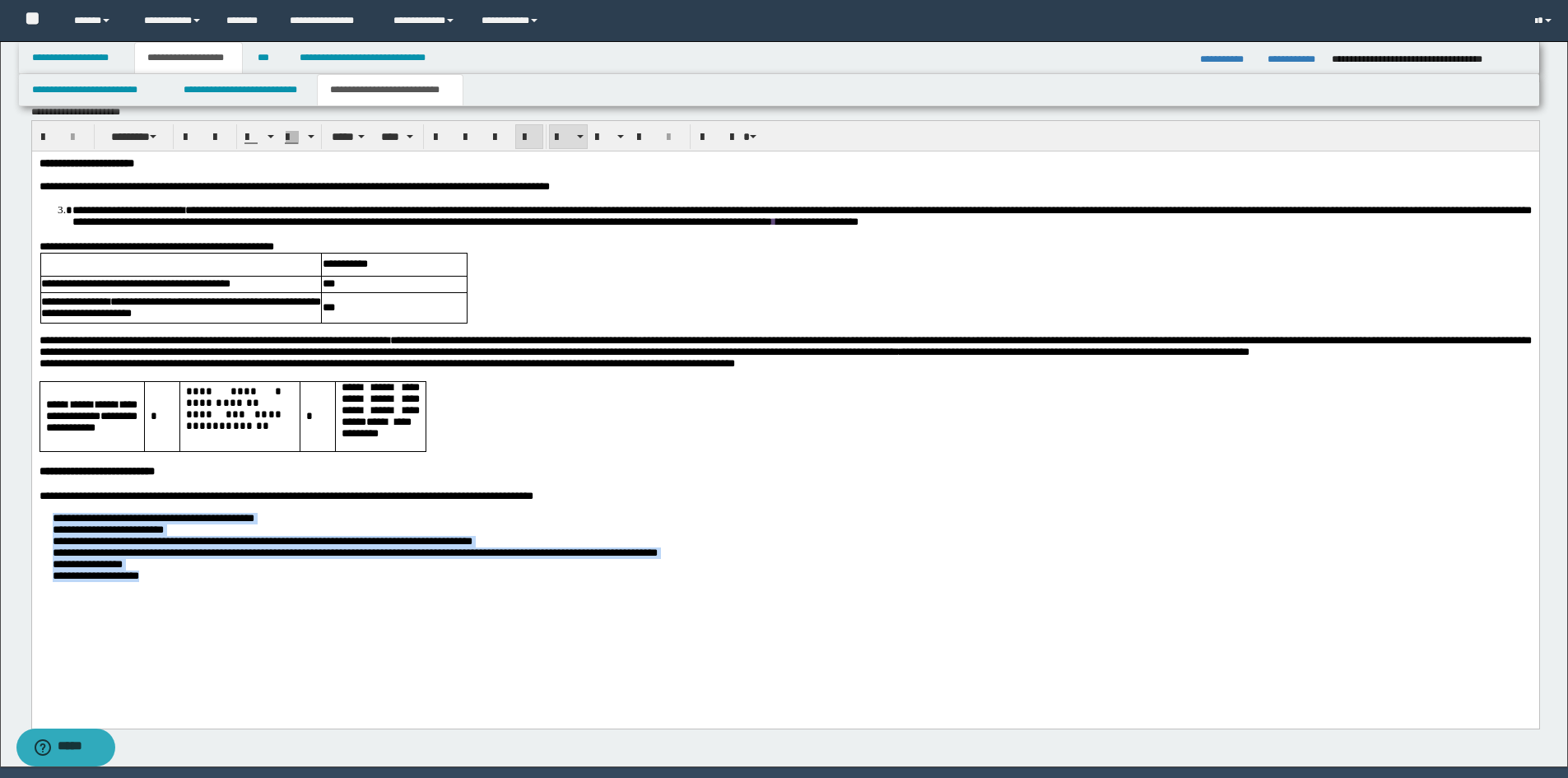scroll, scrollTop: 1399, scrollLeft: 0, axis: vertical 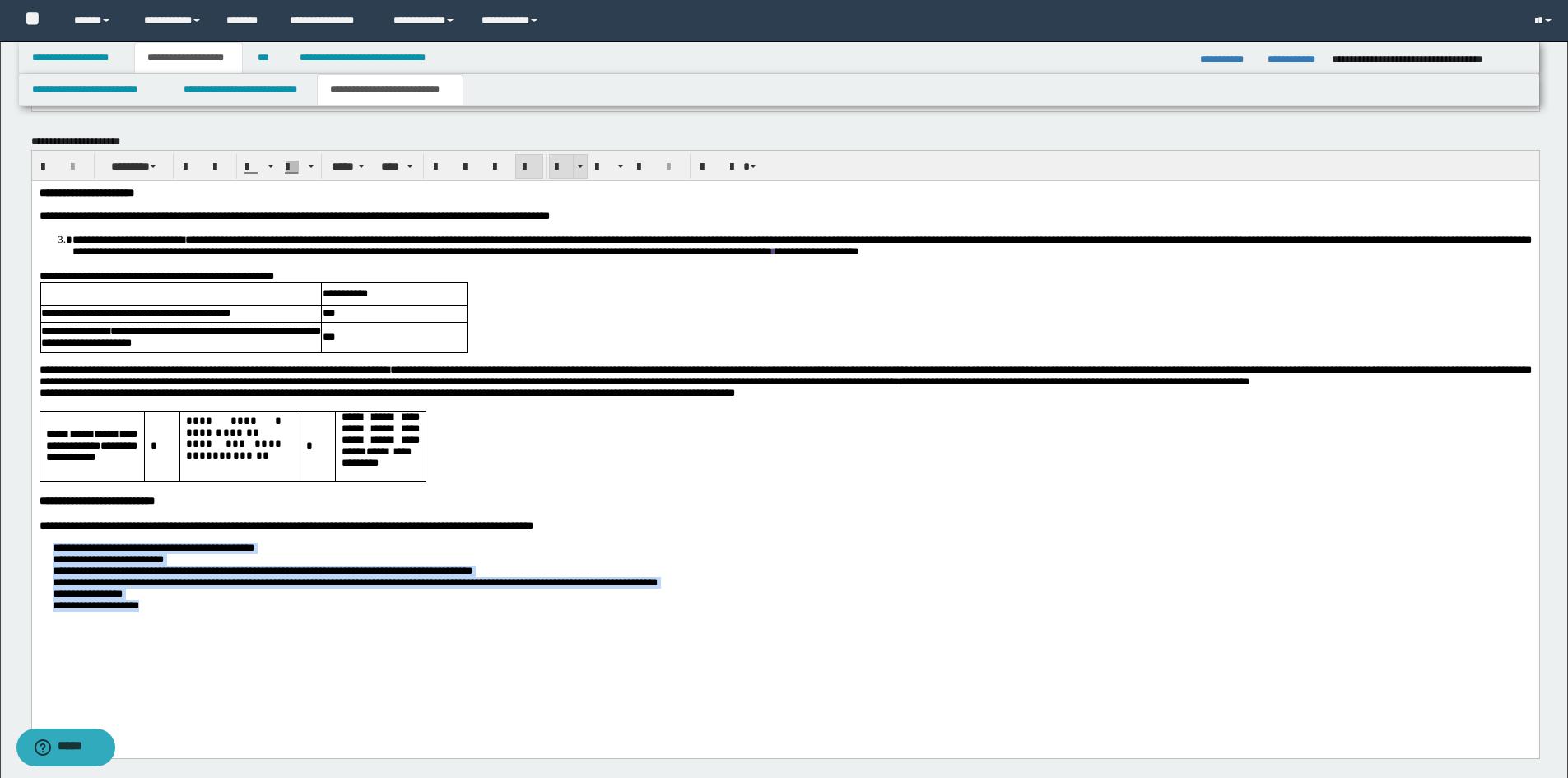 click at bounding box center (561, 167) 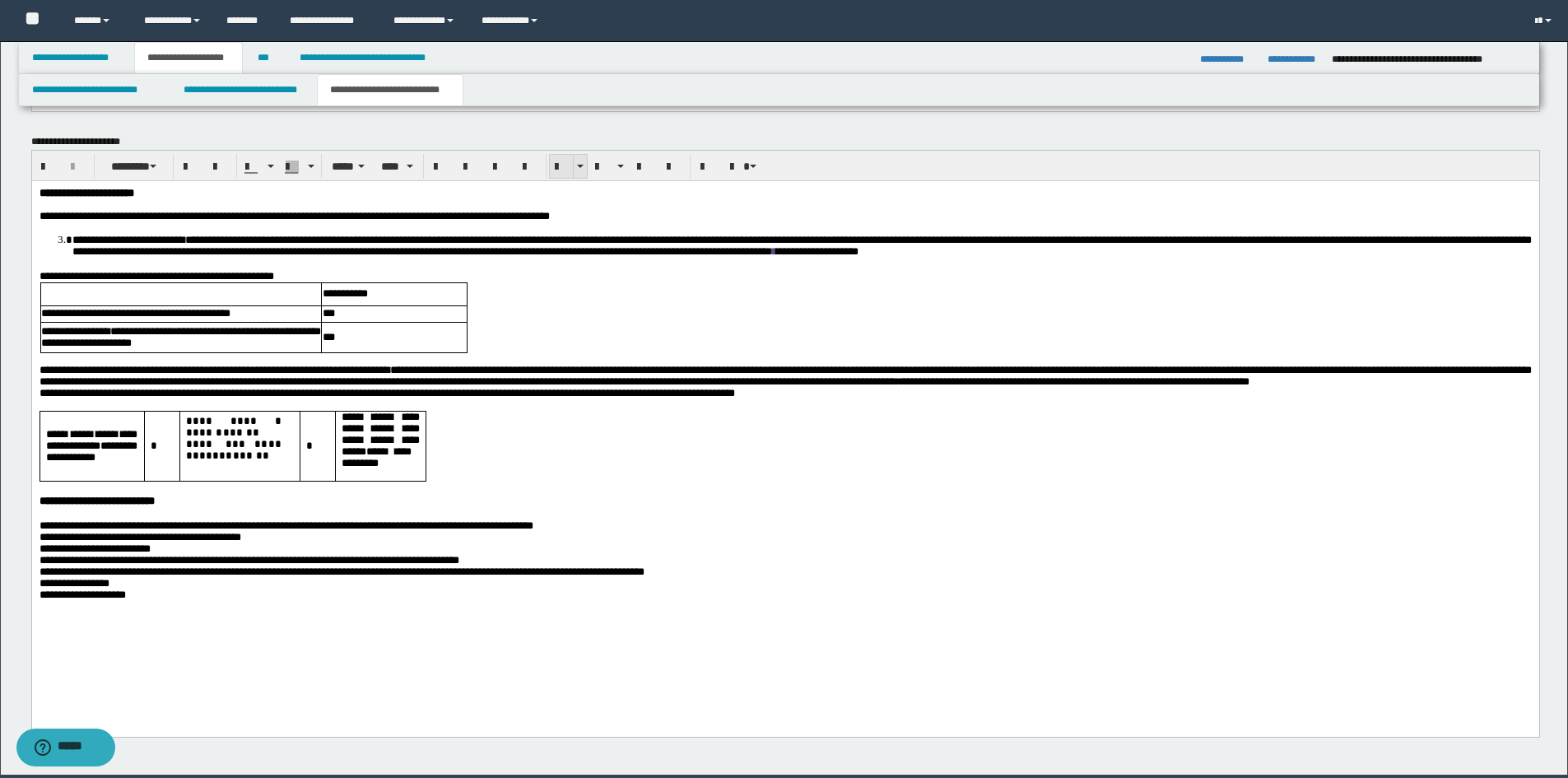 click at bounding box center [561, 167] 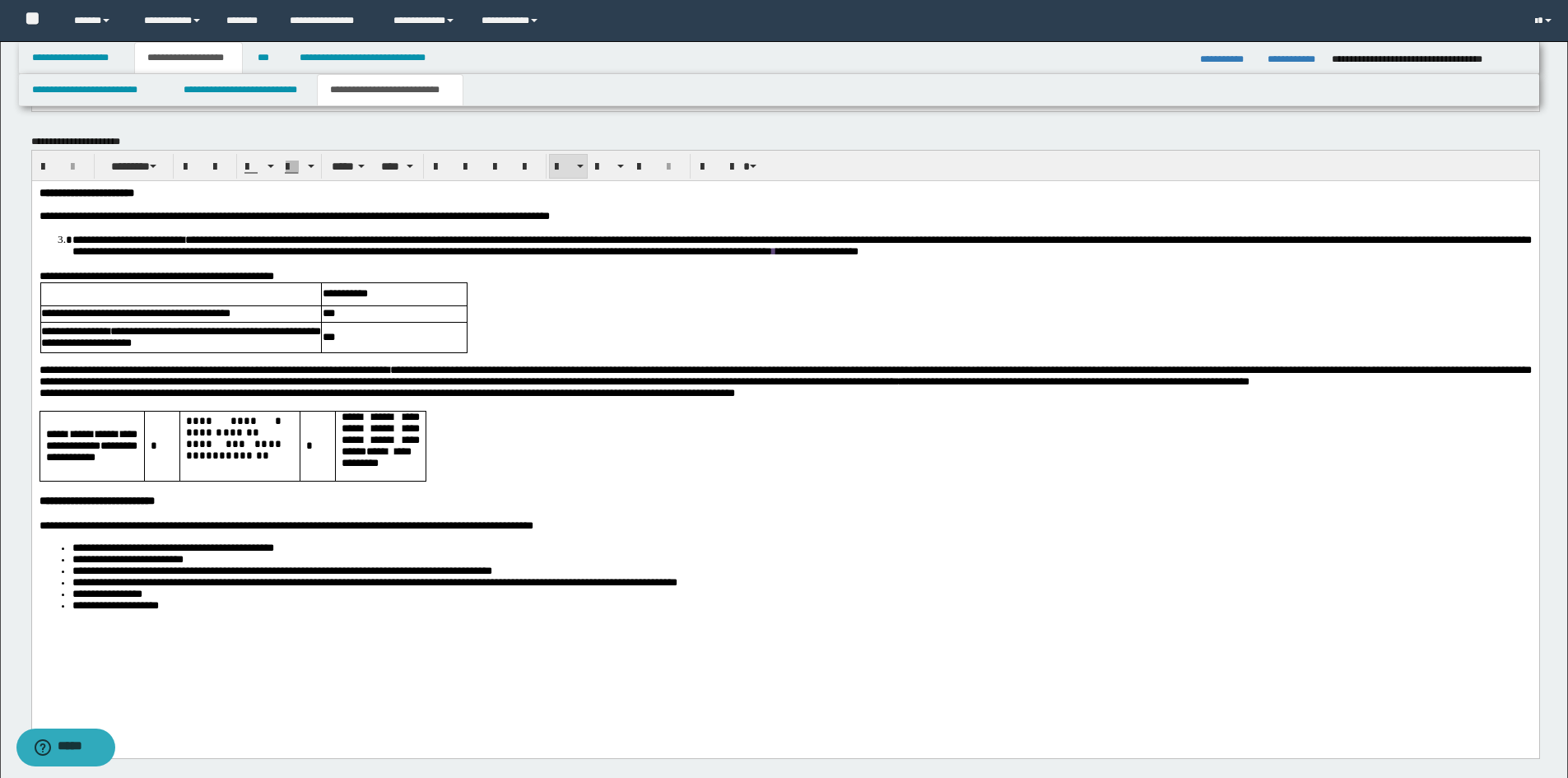 click on "**********" at bounding box center [784, 425] 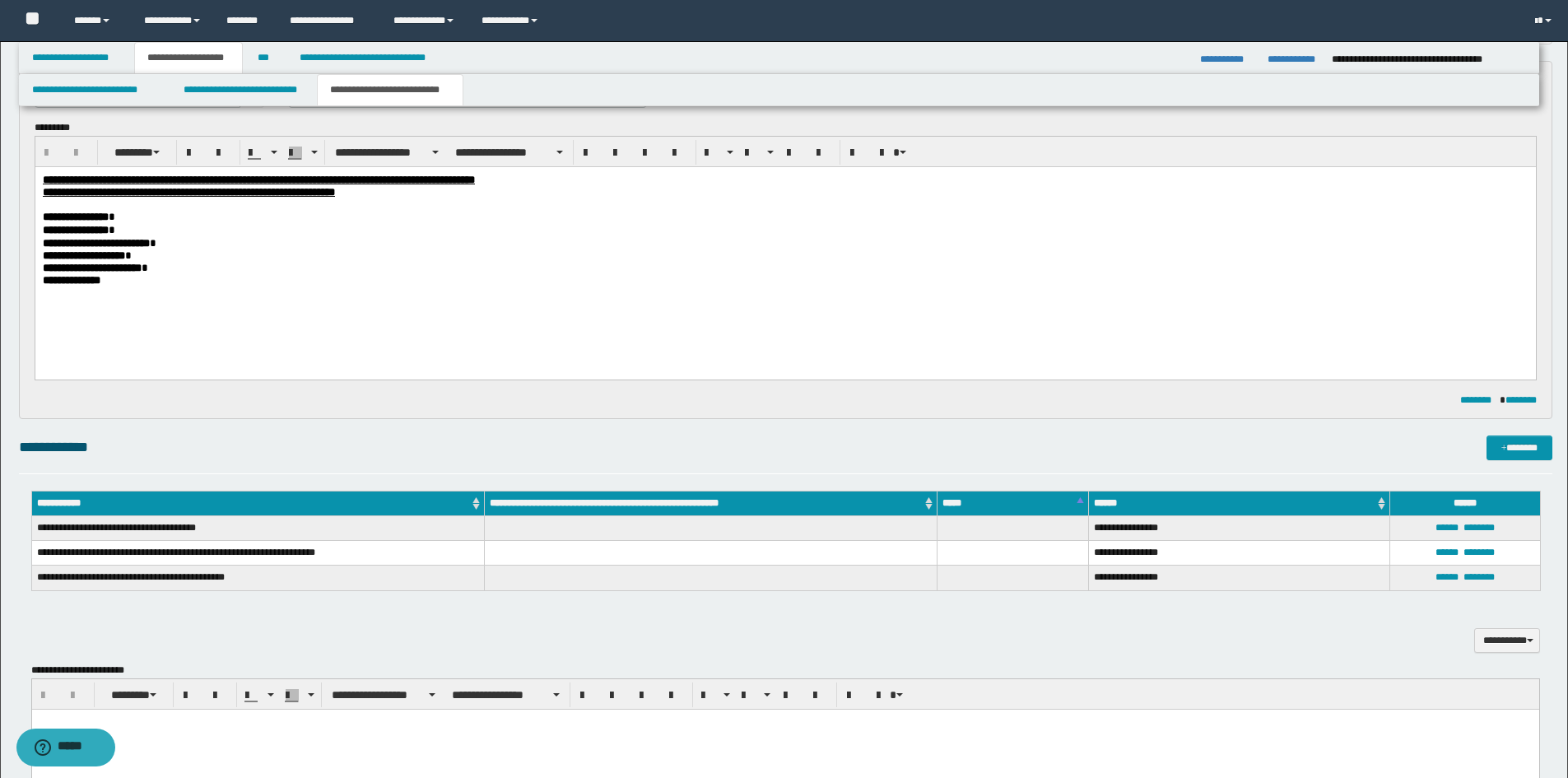 scroll, scrollTop: 411, scrollLeft: 0, axis: vertical 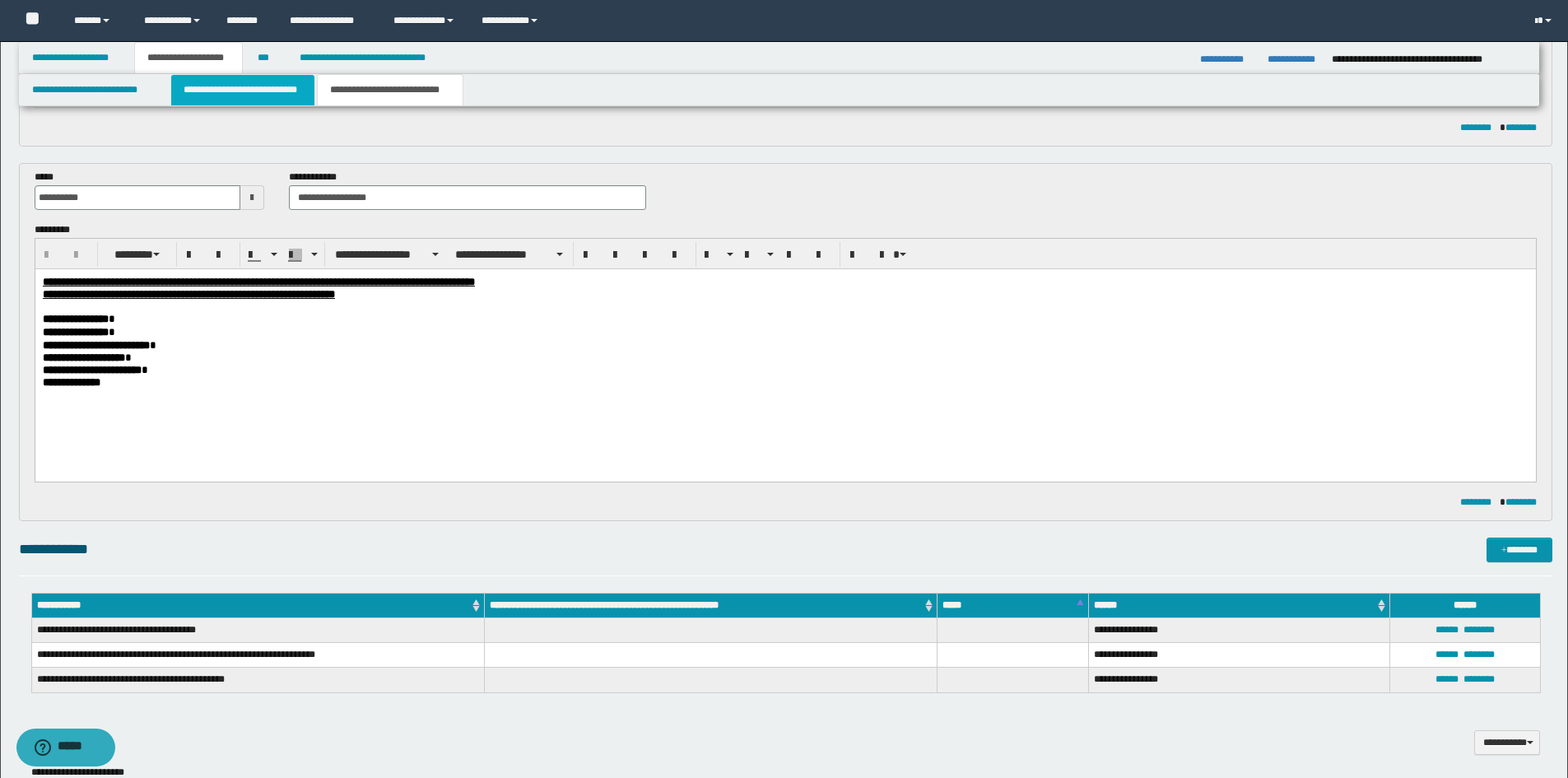 click on "**********" at bounding box center (243, 90) 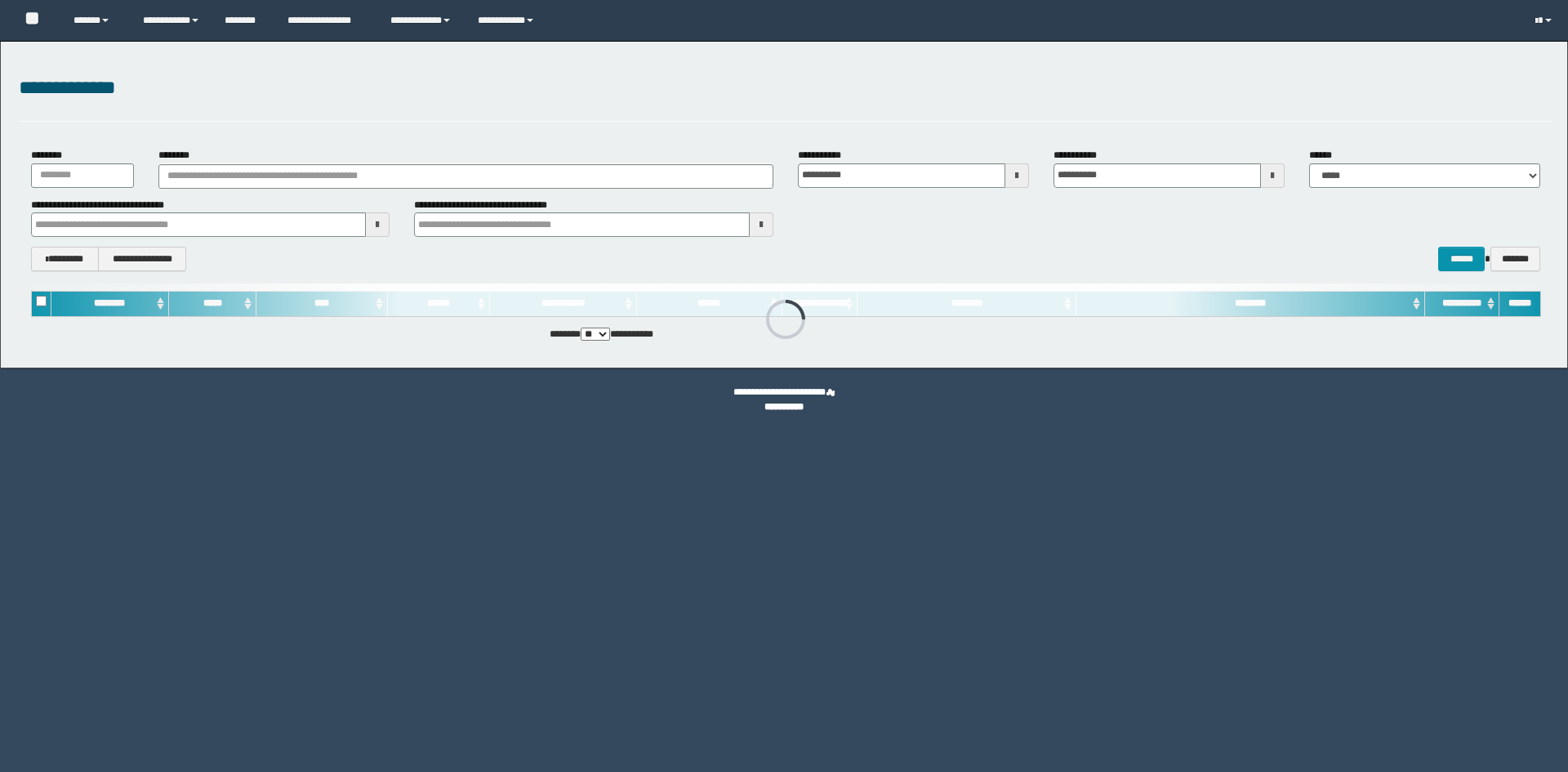 scroll, scrollTop: 0, scrollLeft: 0, axis: both 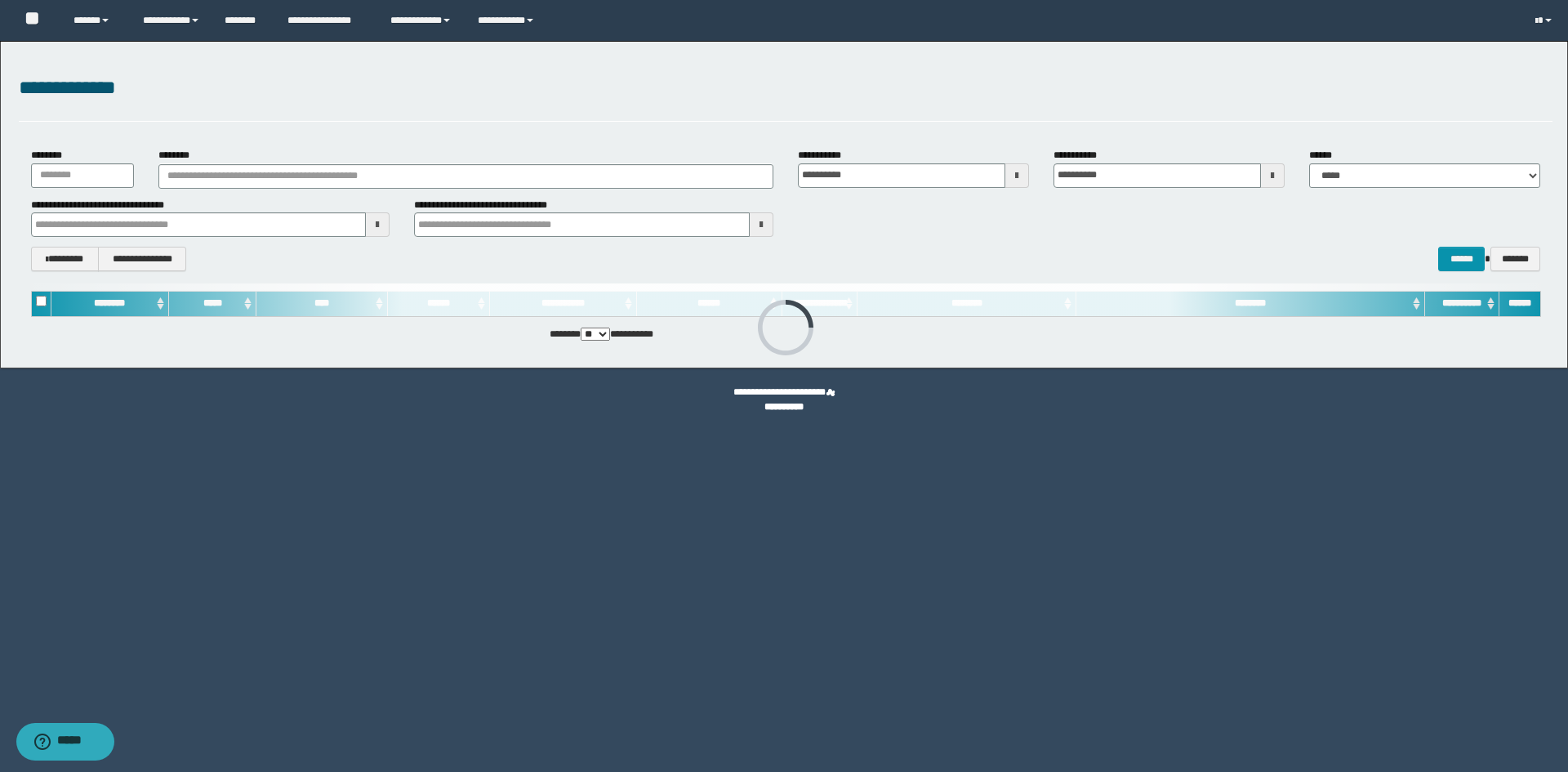 type on "********" 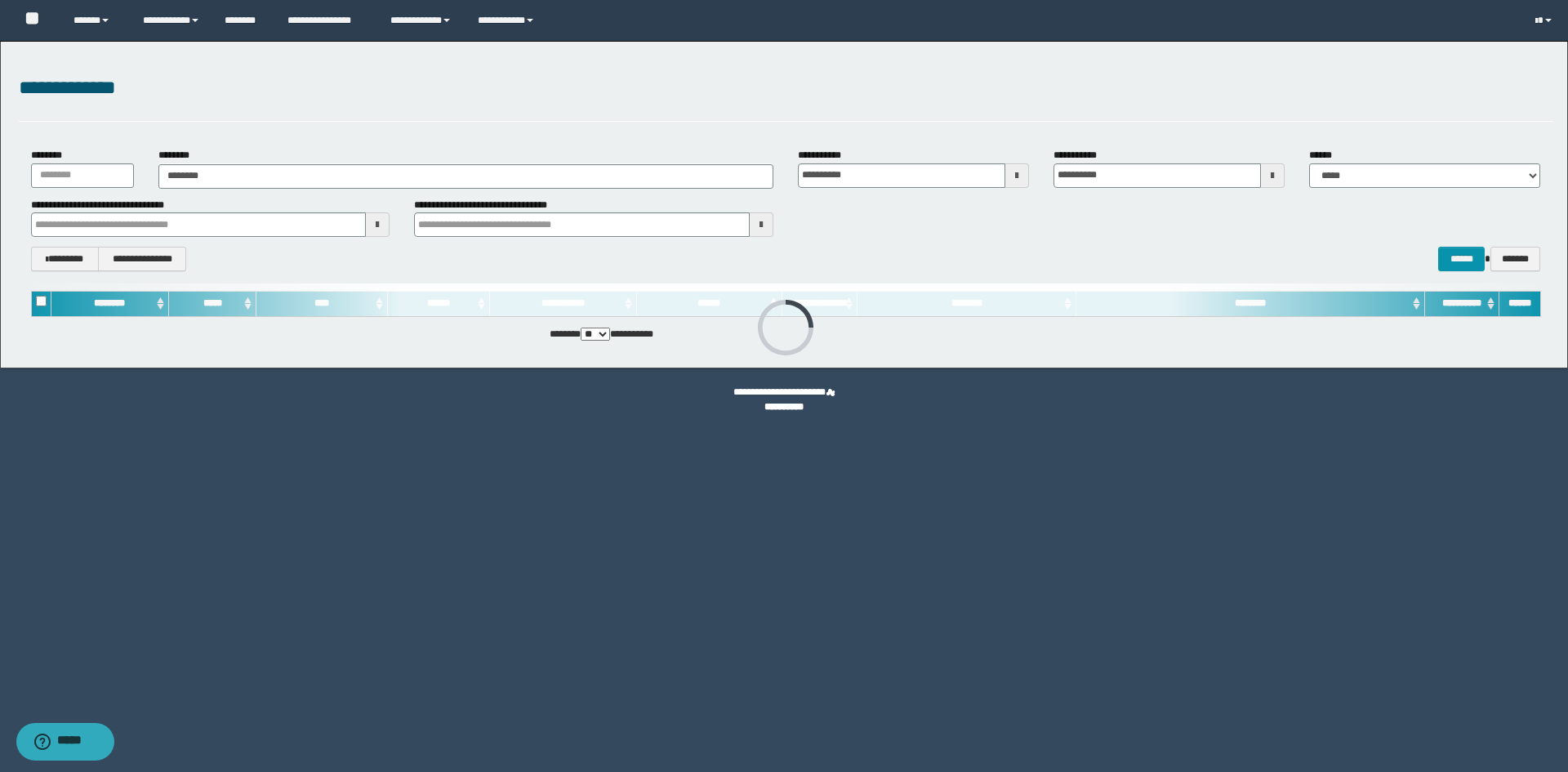 type on "********" 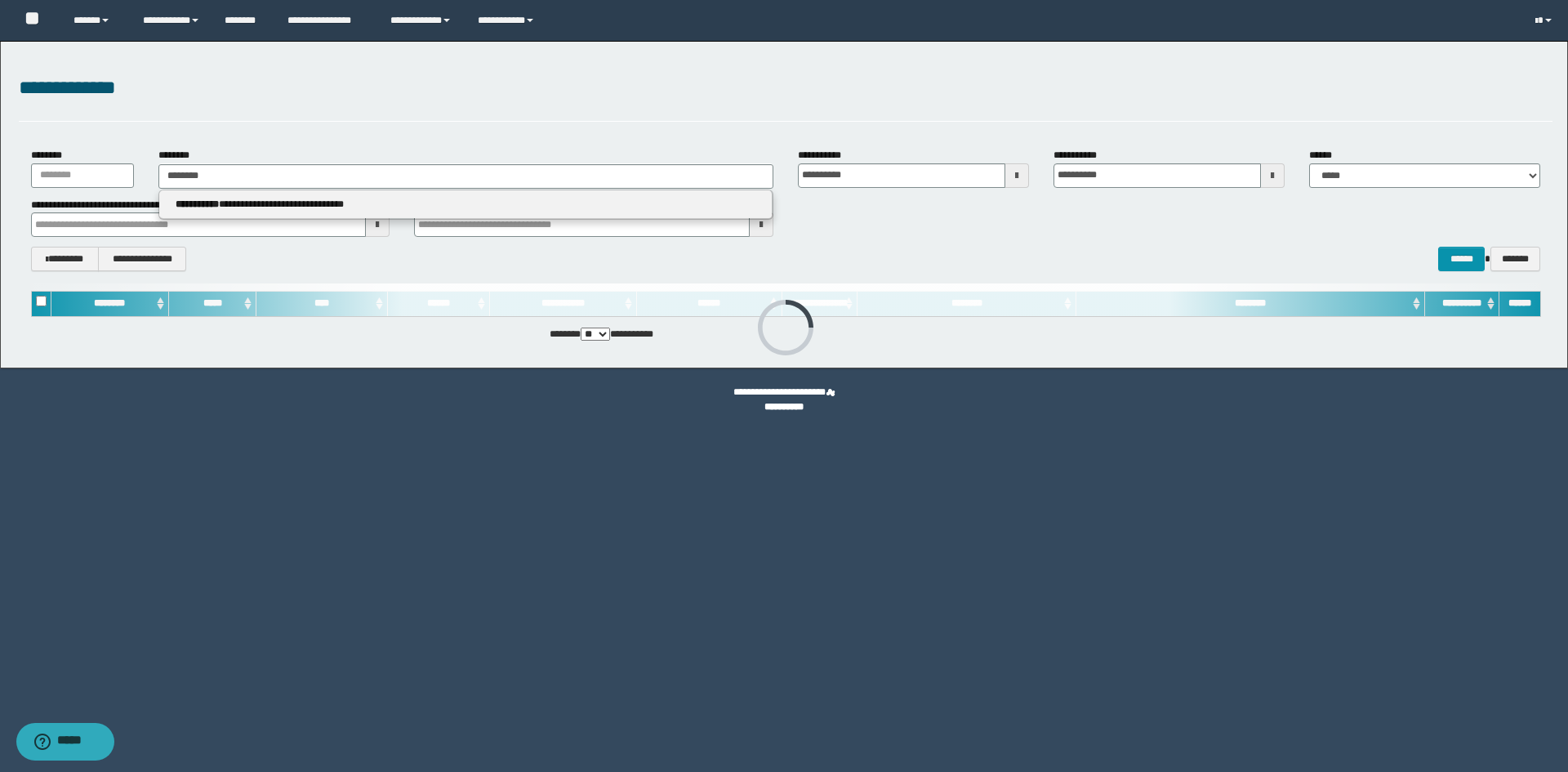 type on "********" 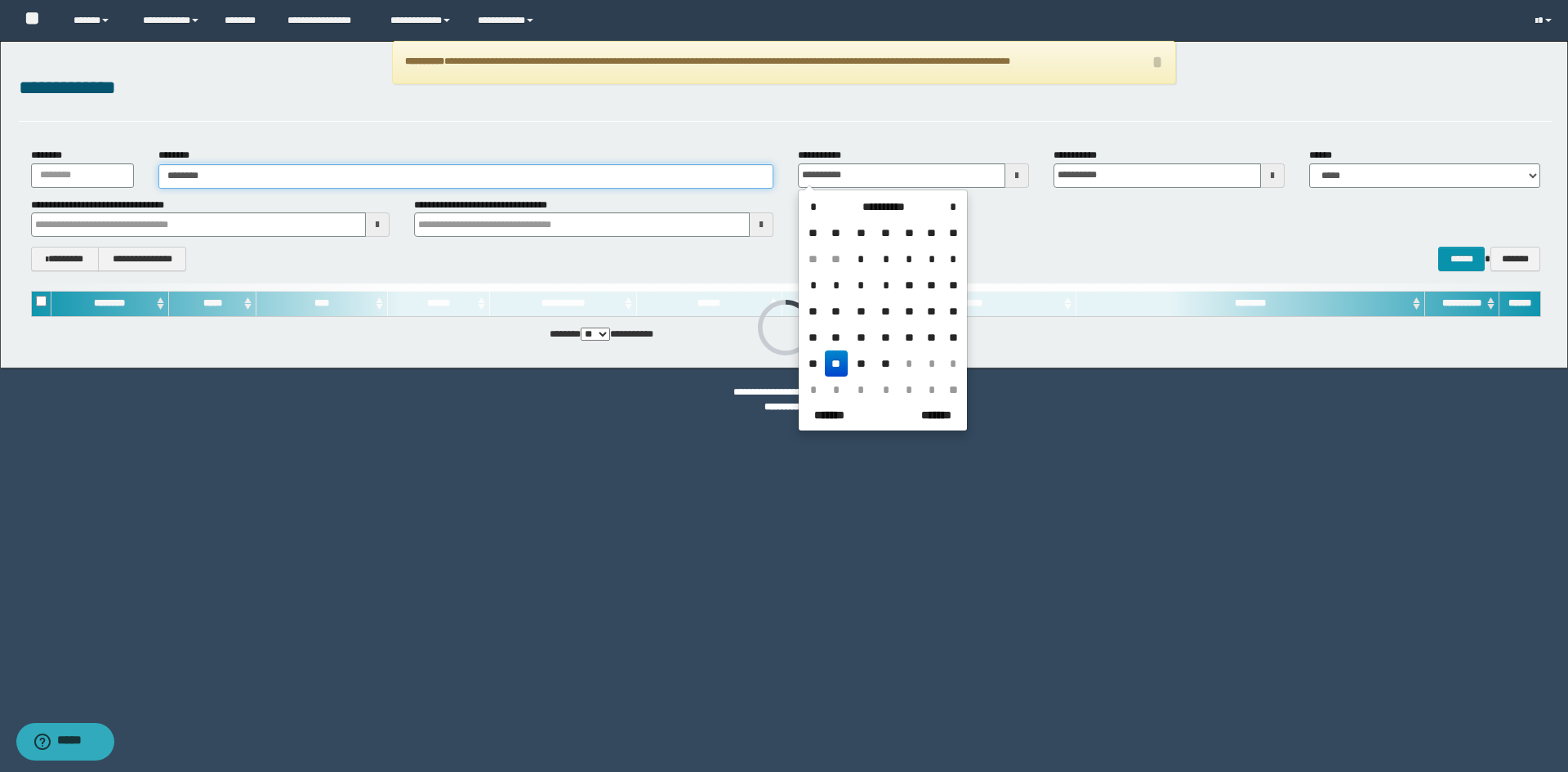 type on "********" 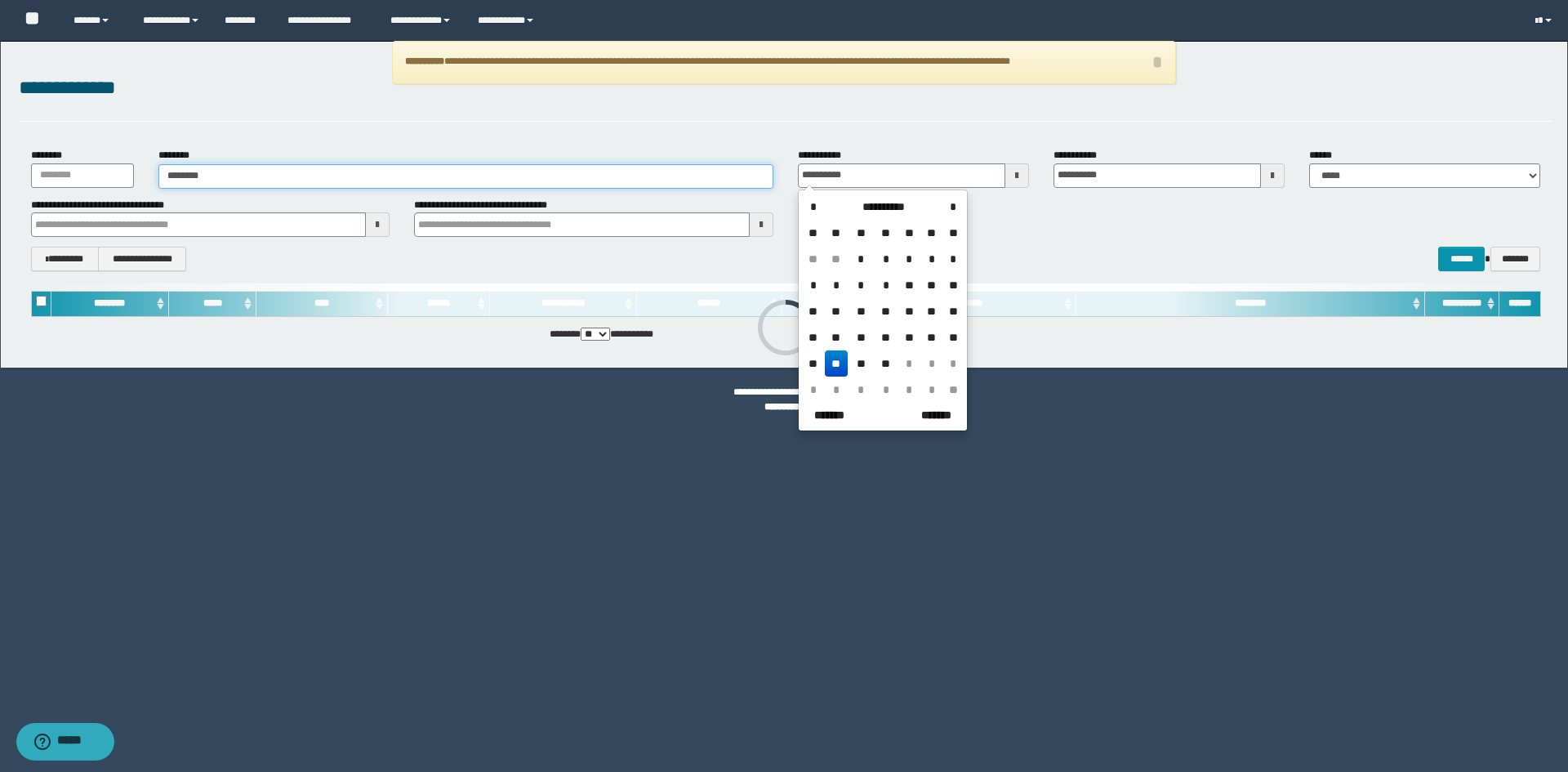 click on "********" at bounding box center [466, 176] 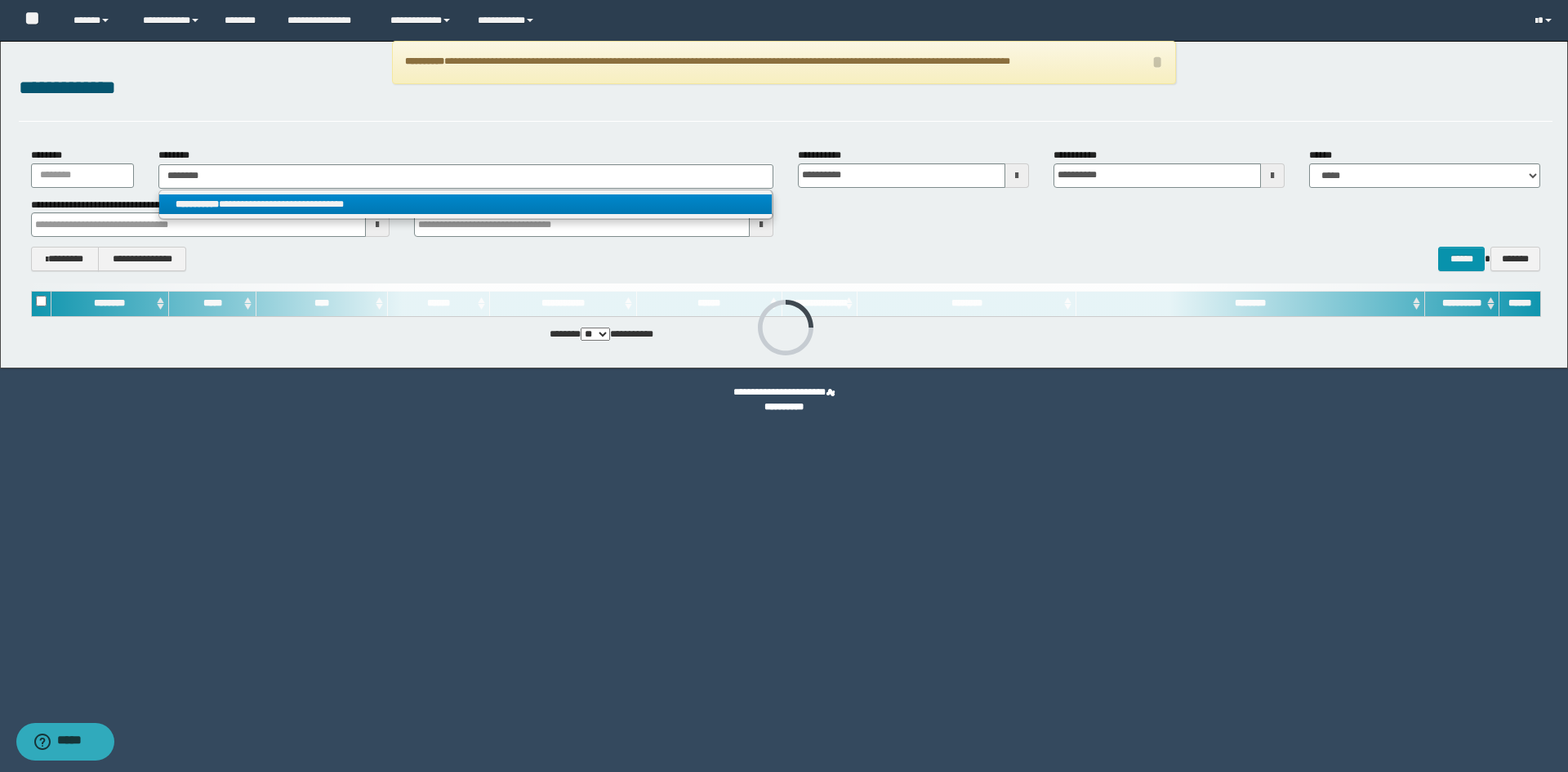 click on "**********" at bounding box center [466, 204] 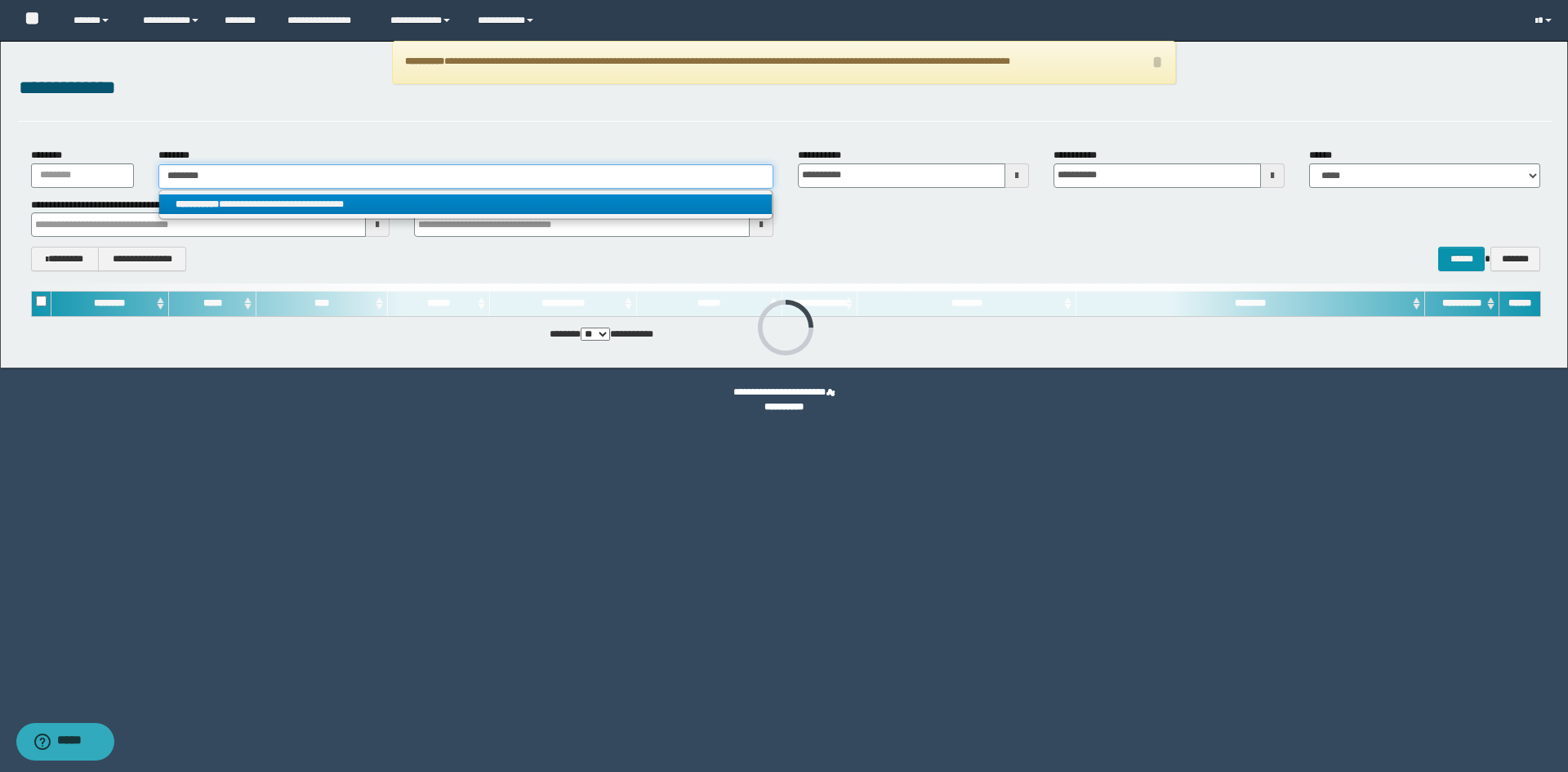 type 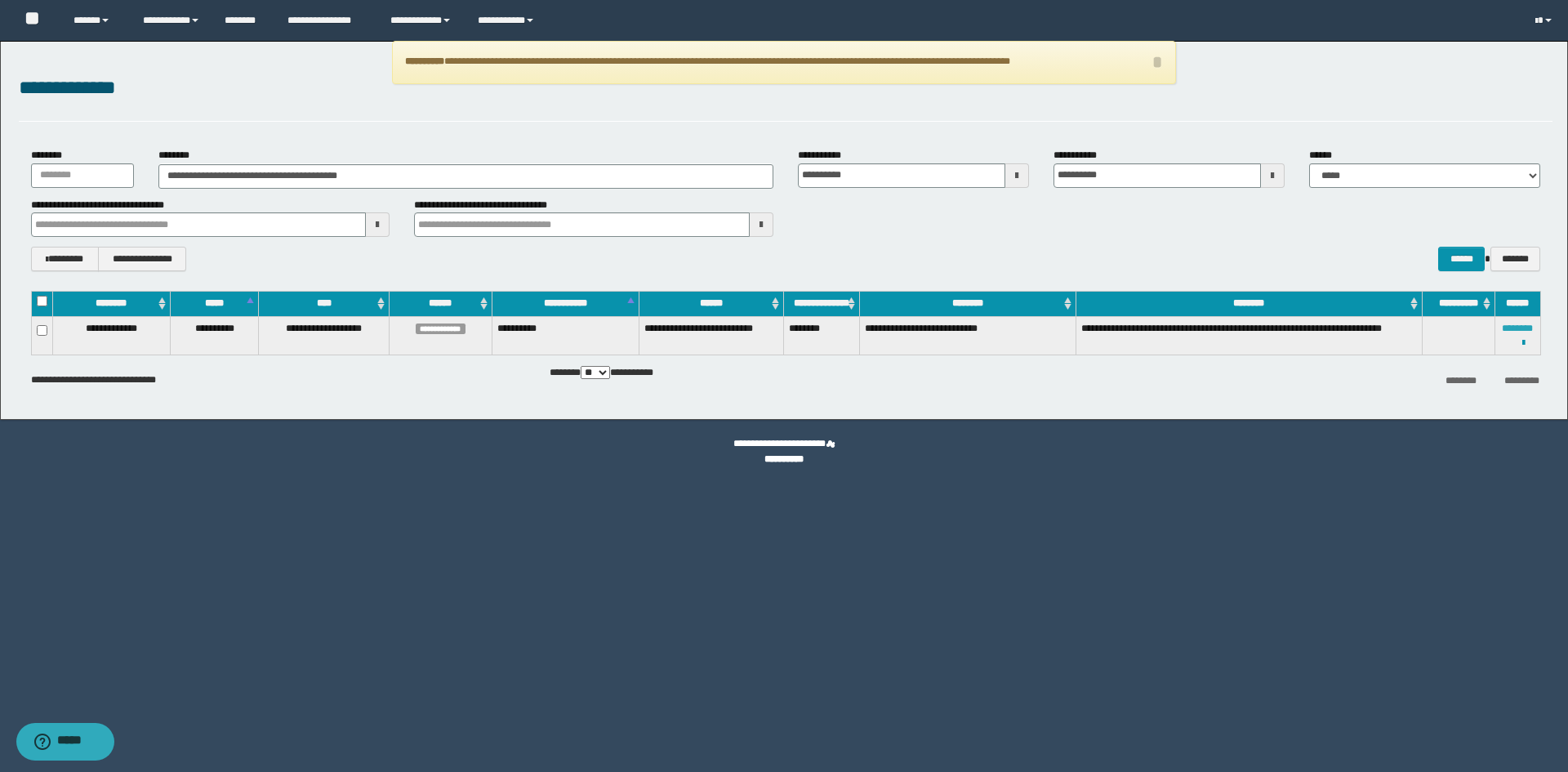 click on "********" at bounding box center [1517, 328] 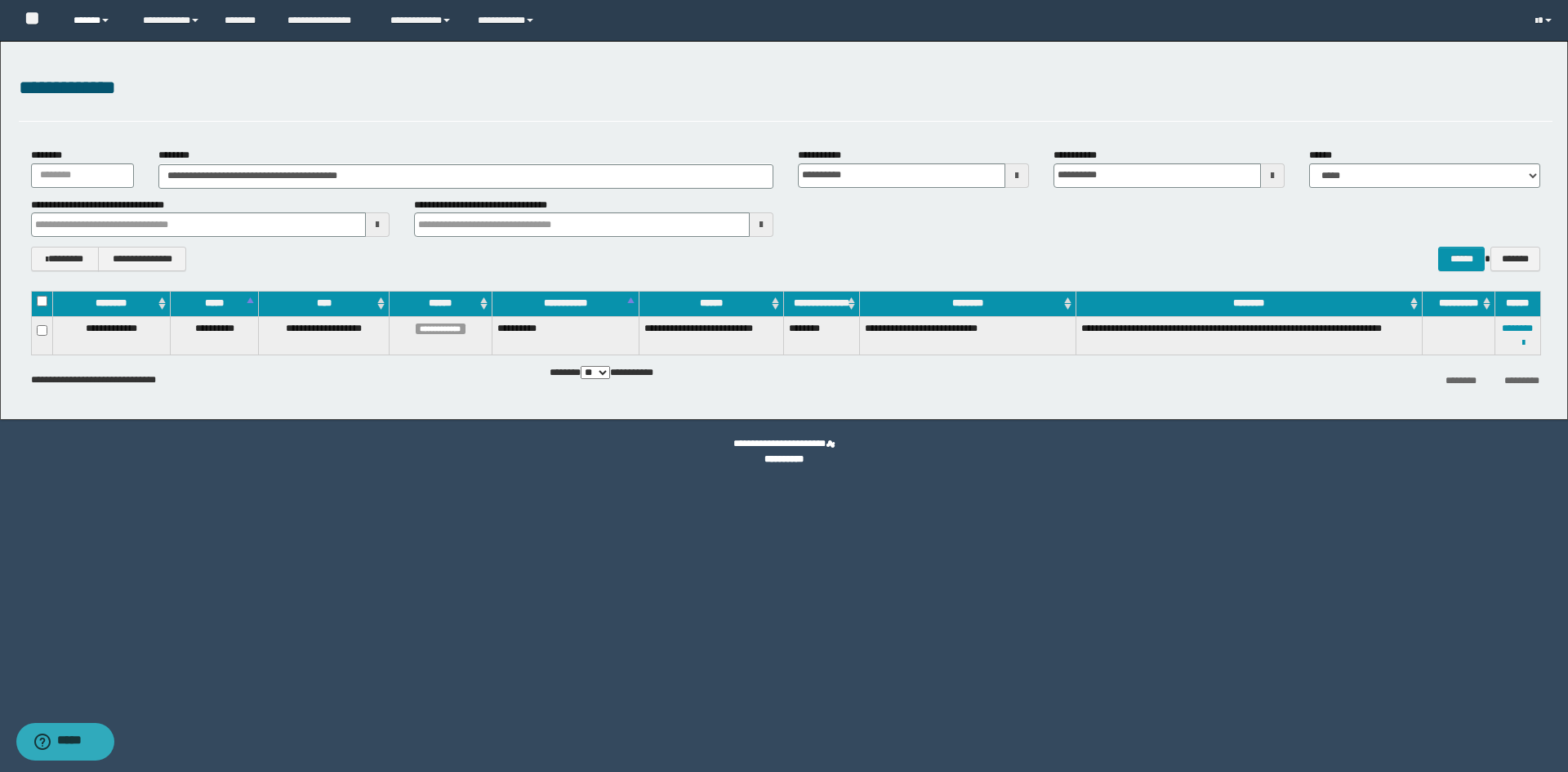 click on "******" at bounding box center [96, 20] 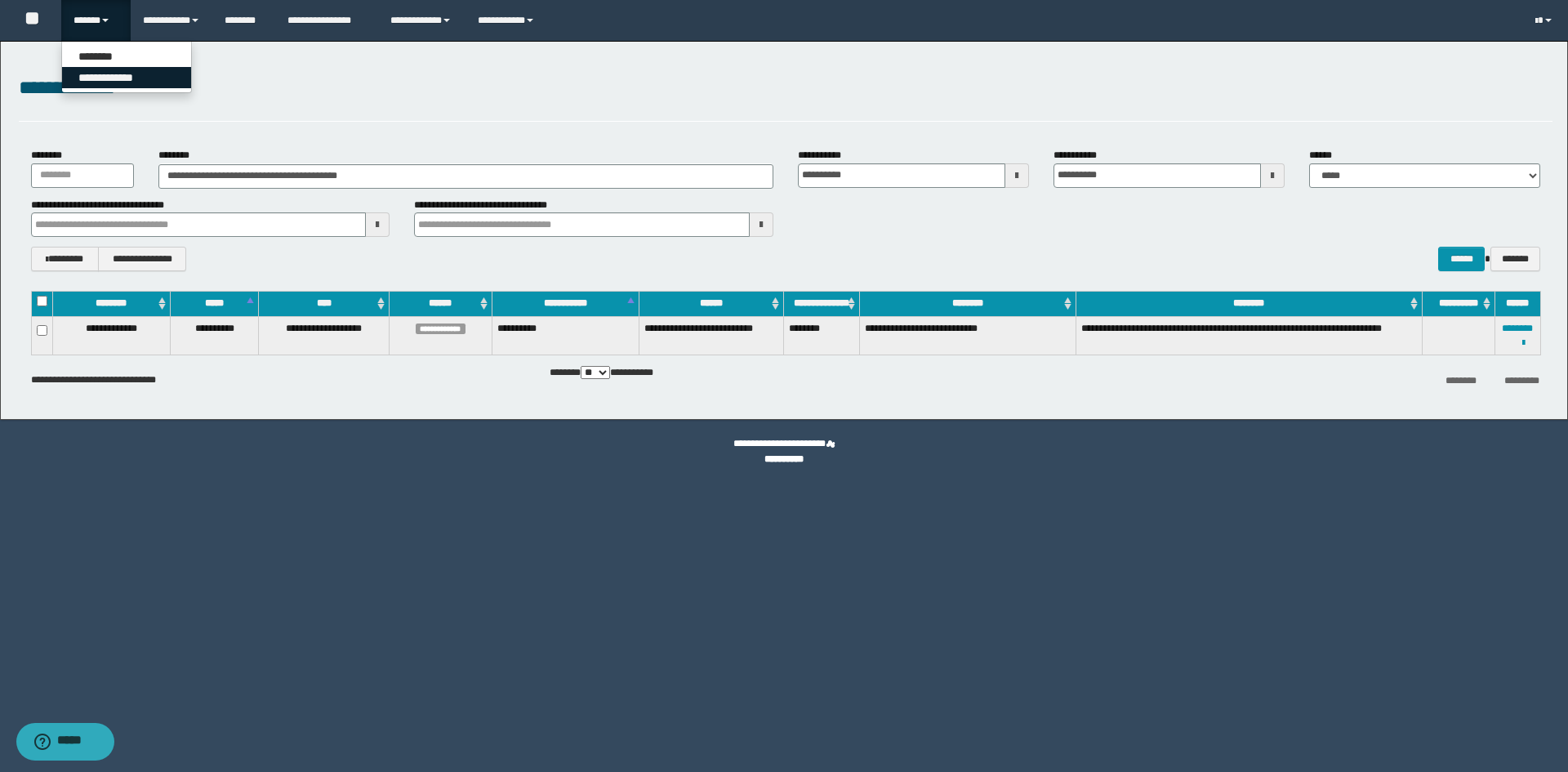 click on "**********" at bounding box center (127, 78) 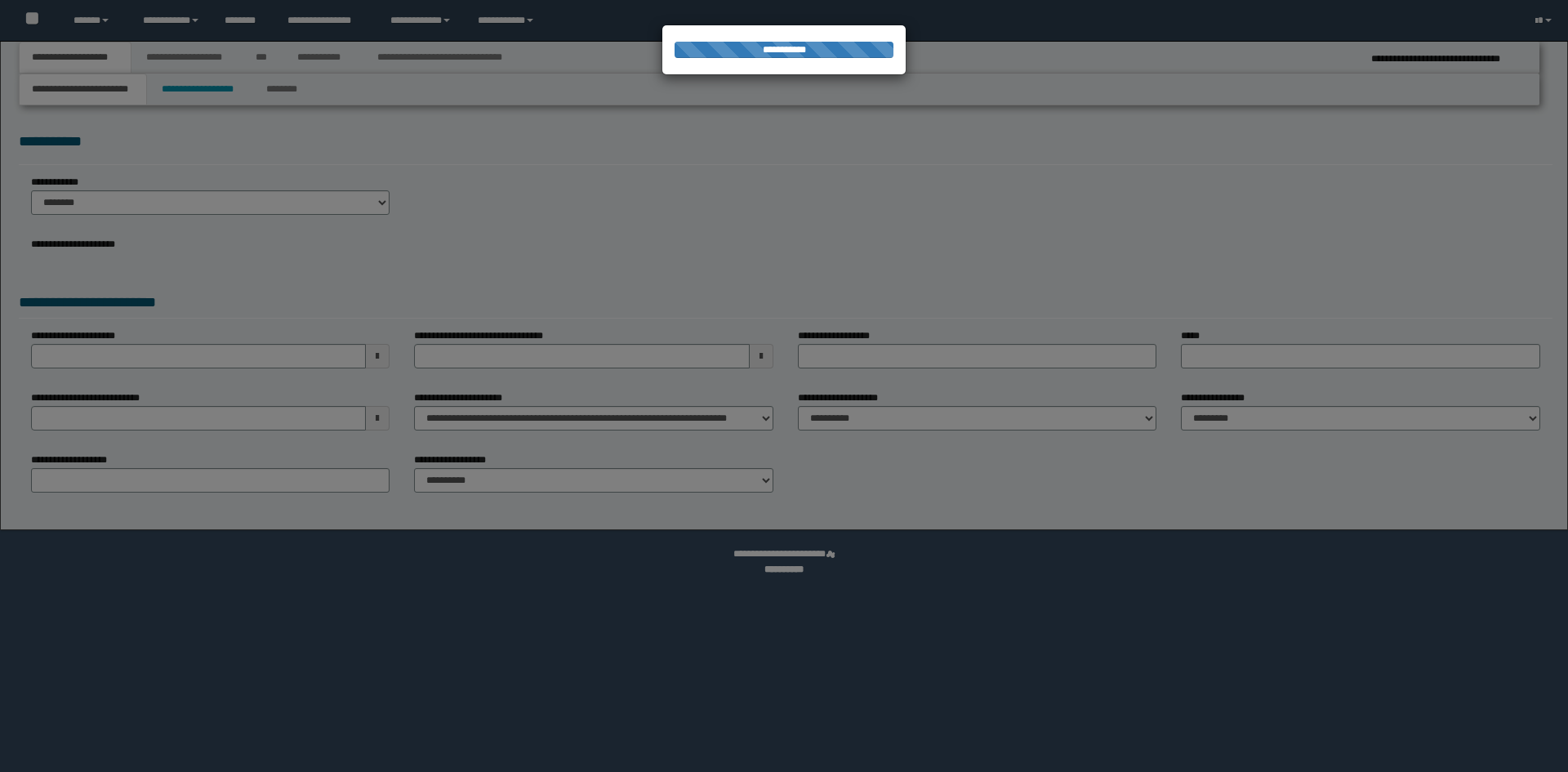 scroll, scrollTop: 0, scrollLeft: 0, axis: both 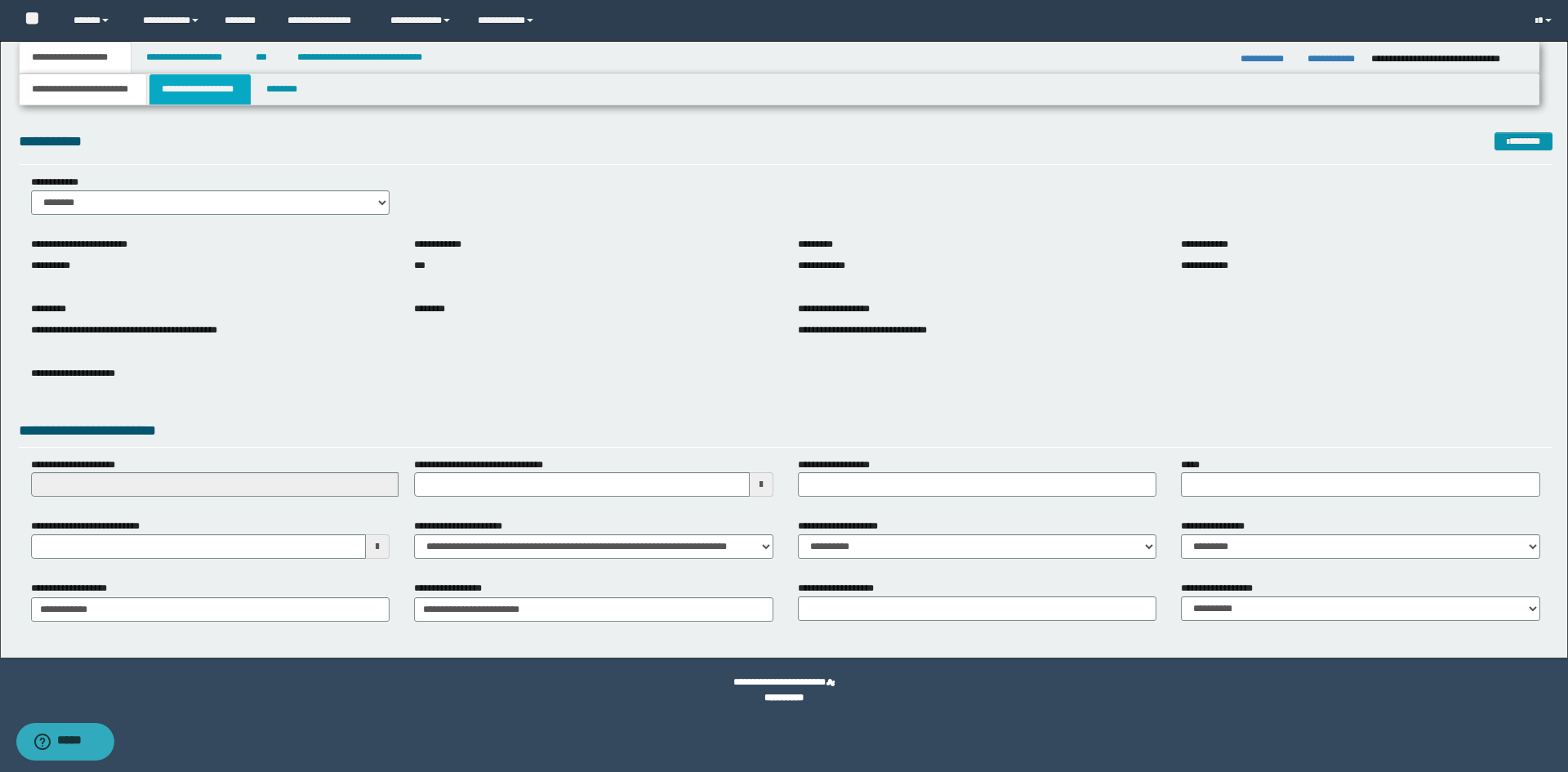 click on "**********" at bounding box center (200, 89) 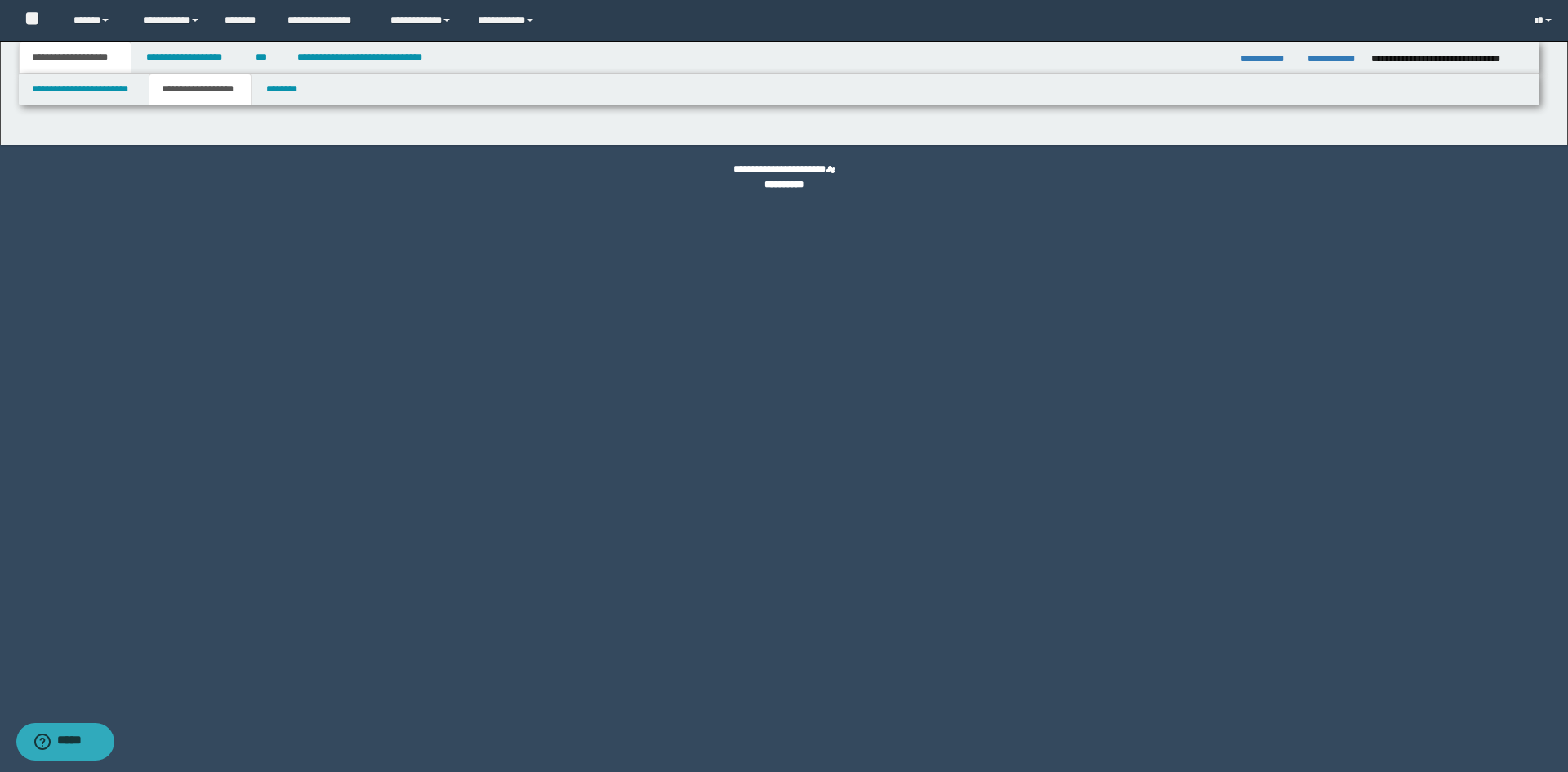 type on "********" 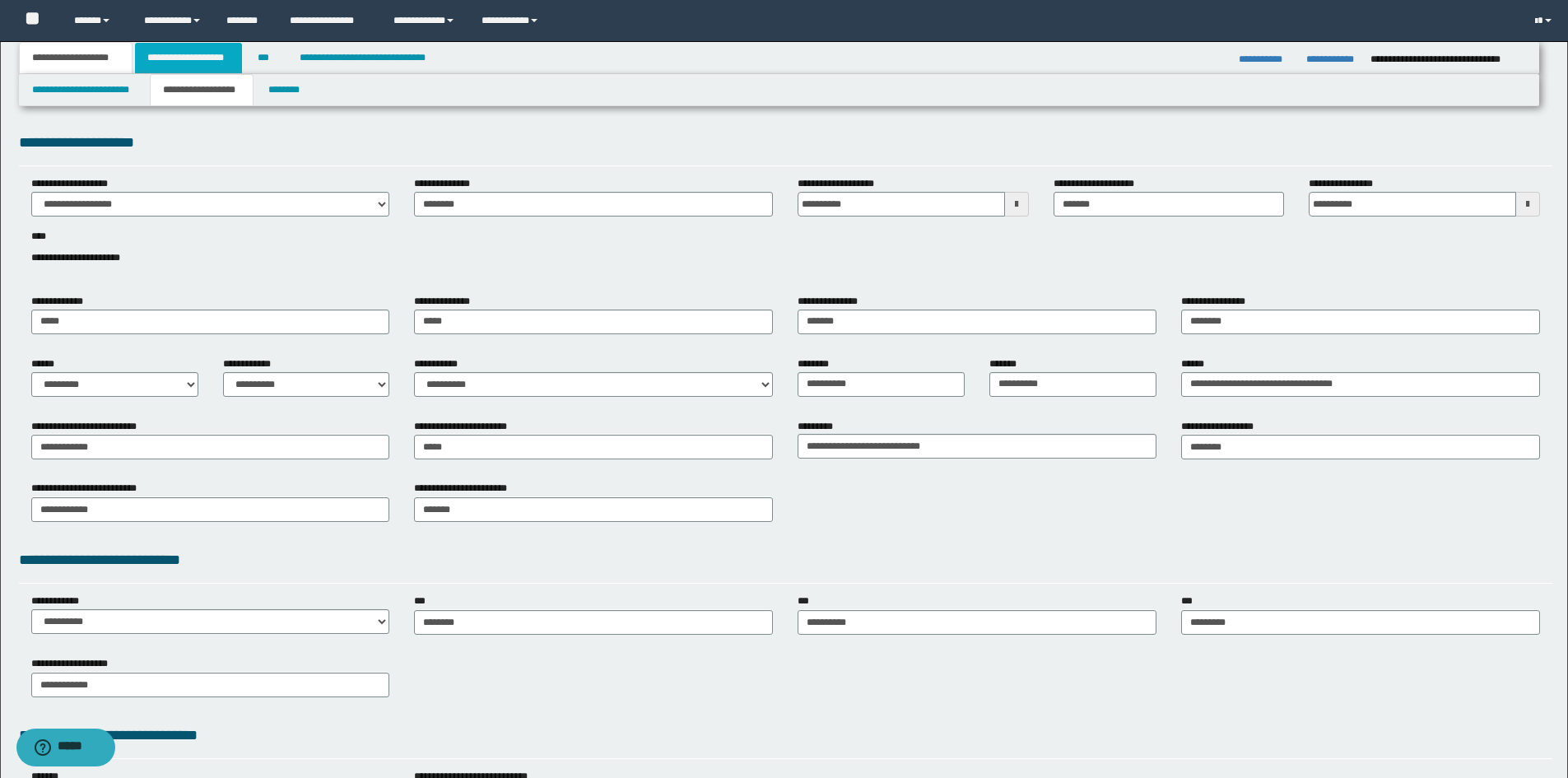 click on "**********" at bounding box center (188, 58) 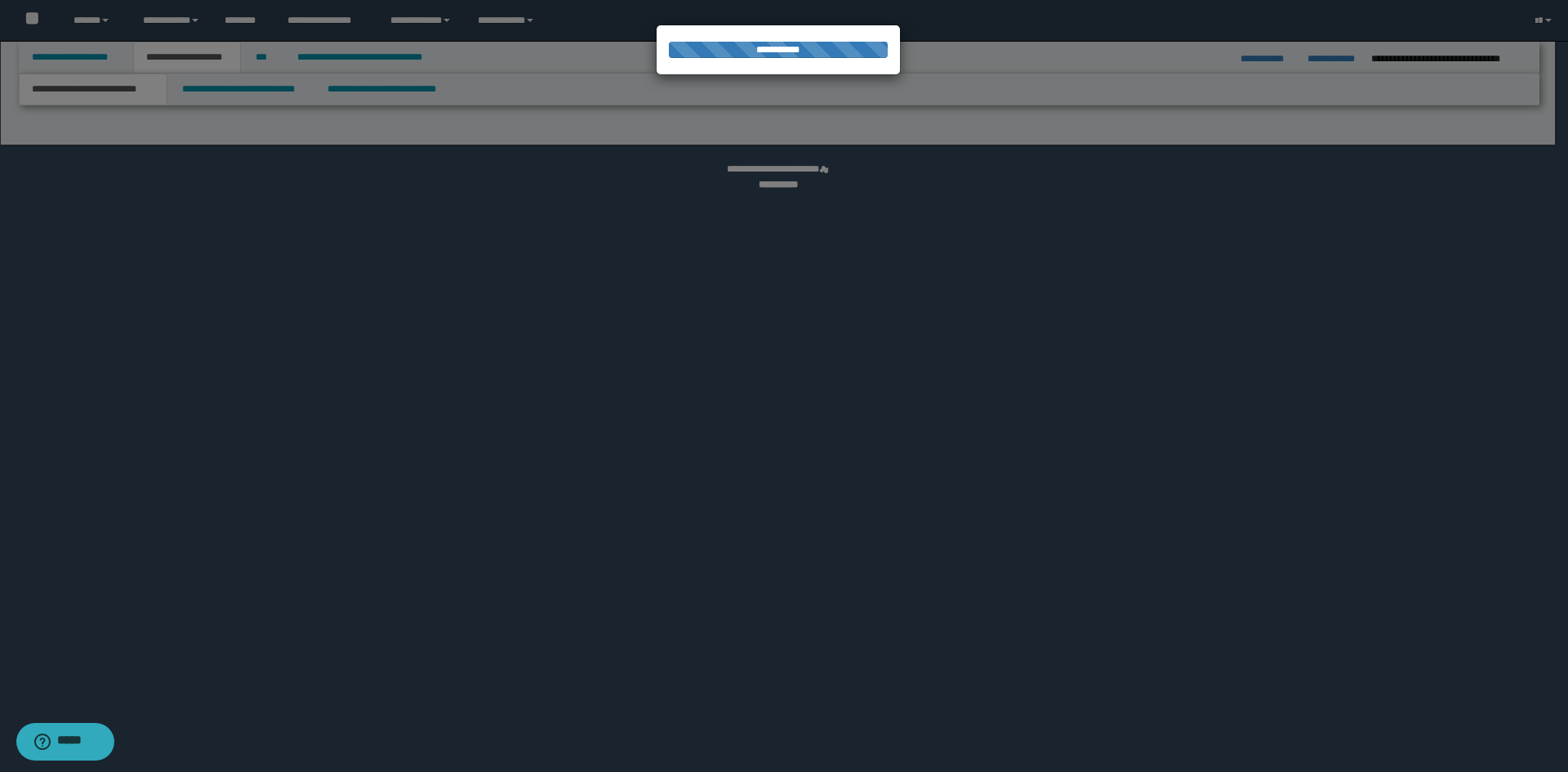 select on "*" 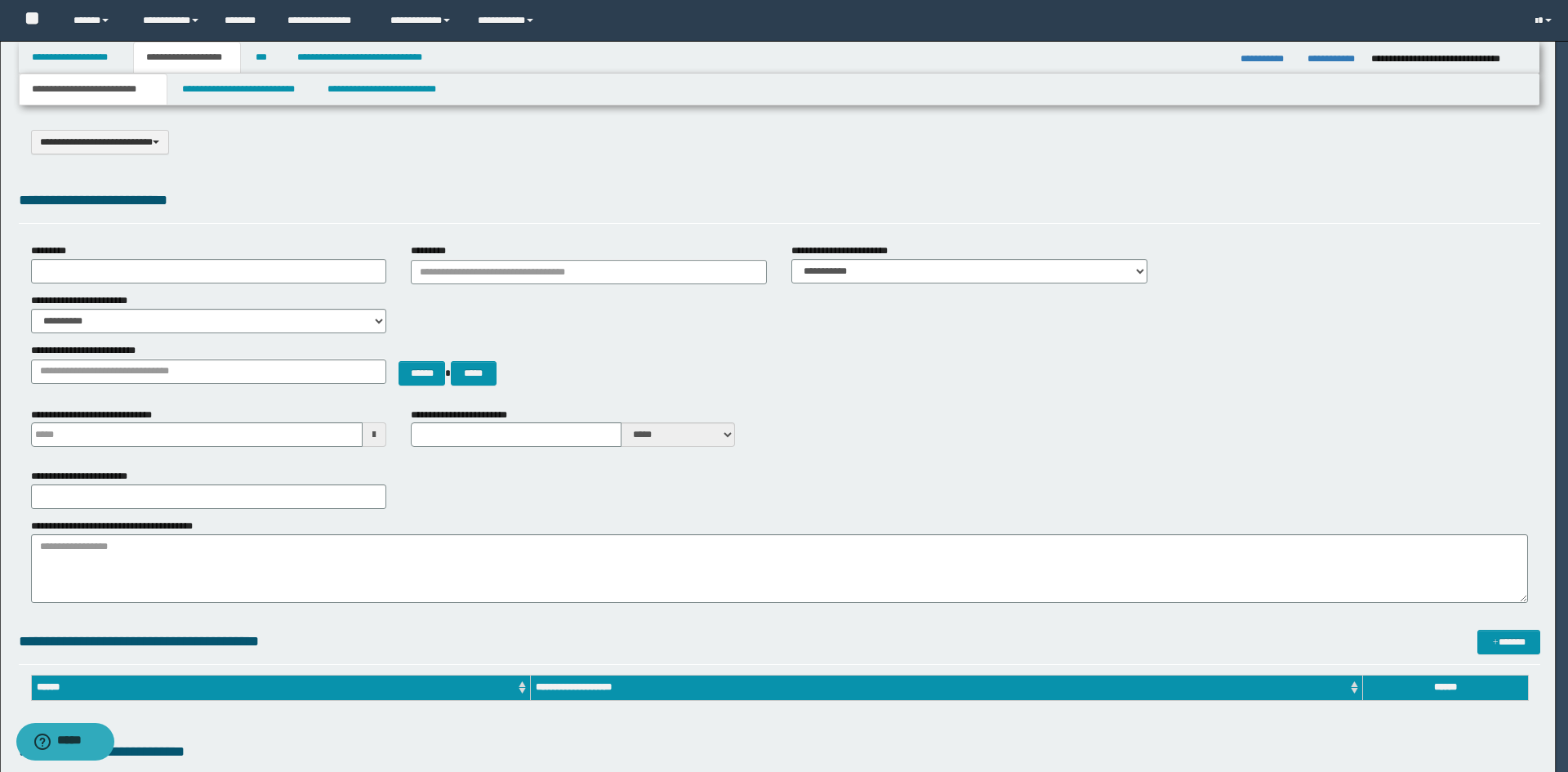 scroll, scrollTop: 0, scrollLeft: 0, axis: both 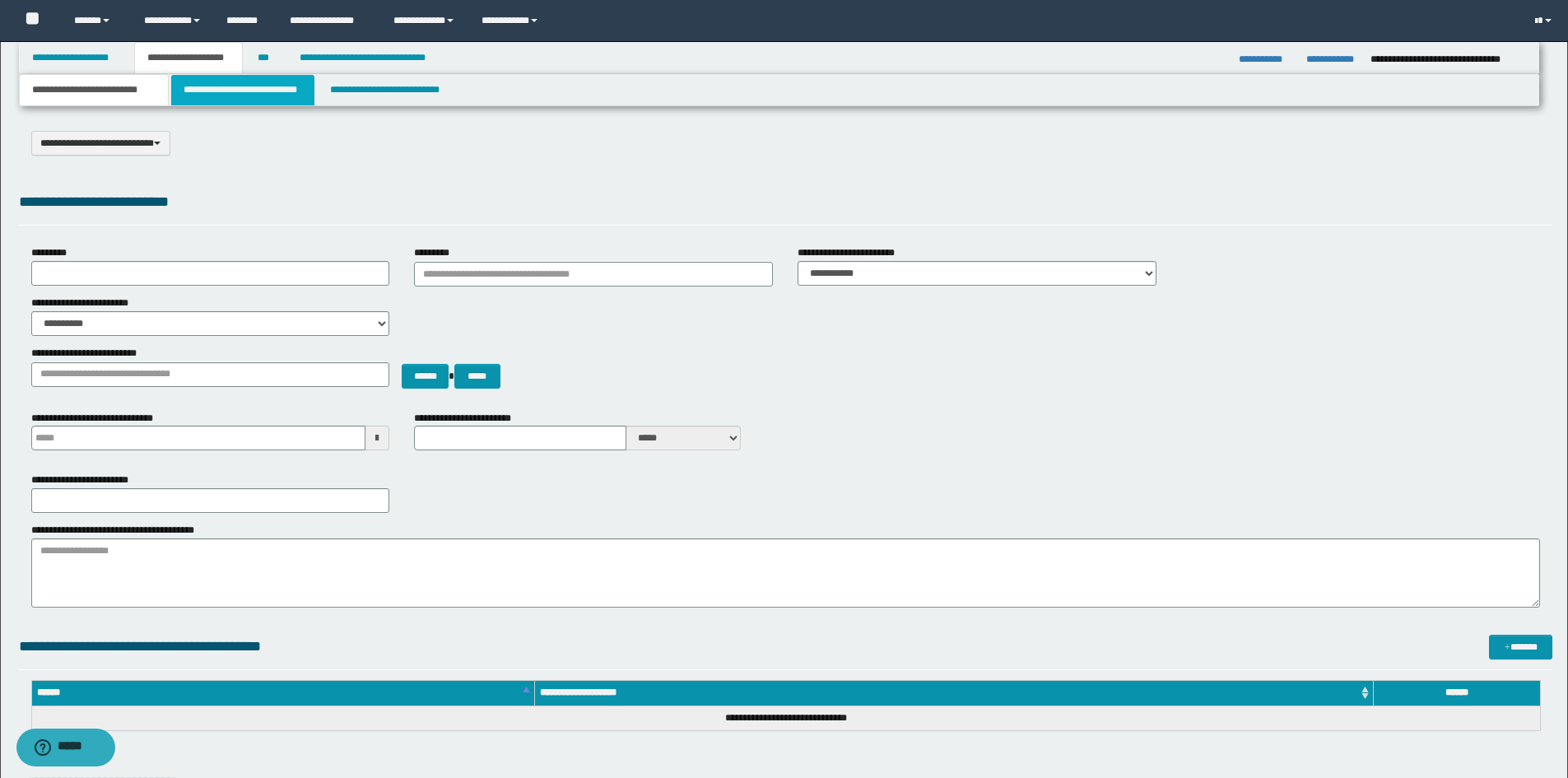 click on "**********" at bounding box center (243, 90) 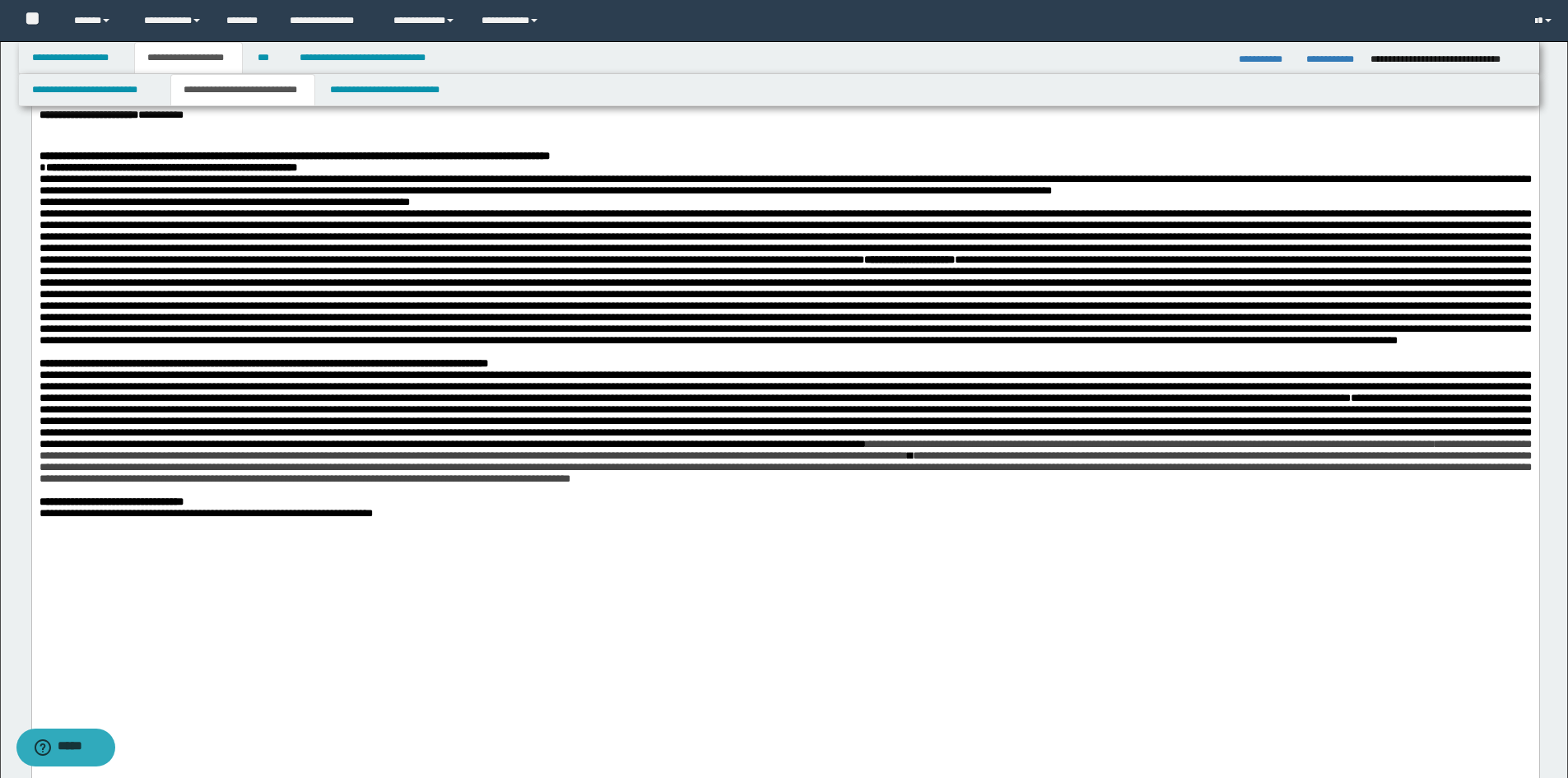 scroll, scrollTop: 165, scrollLeft: 0, axis: vertical 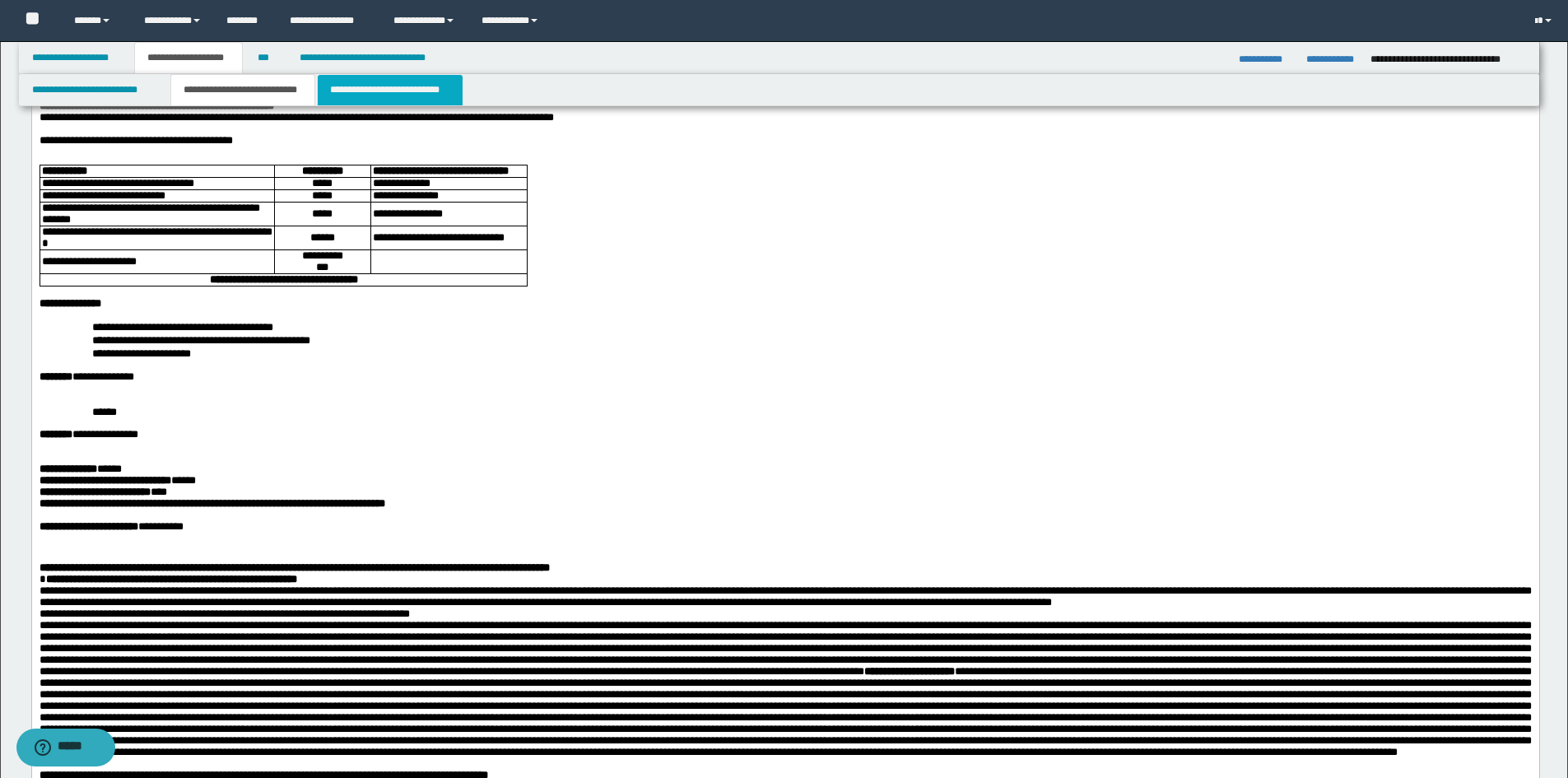 click on "**********" at bounding box center [390, 90] 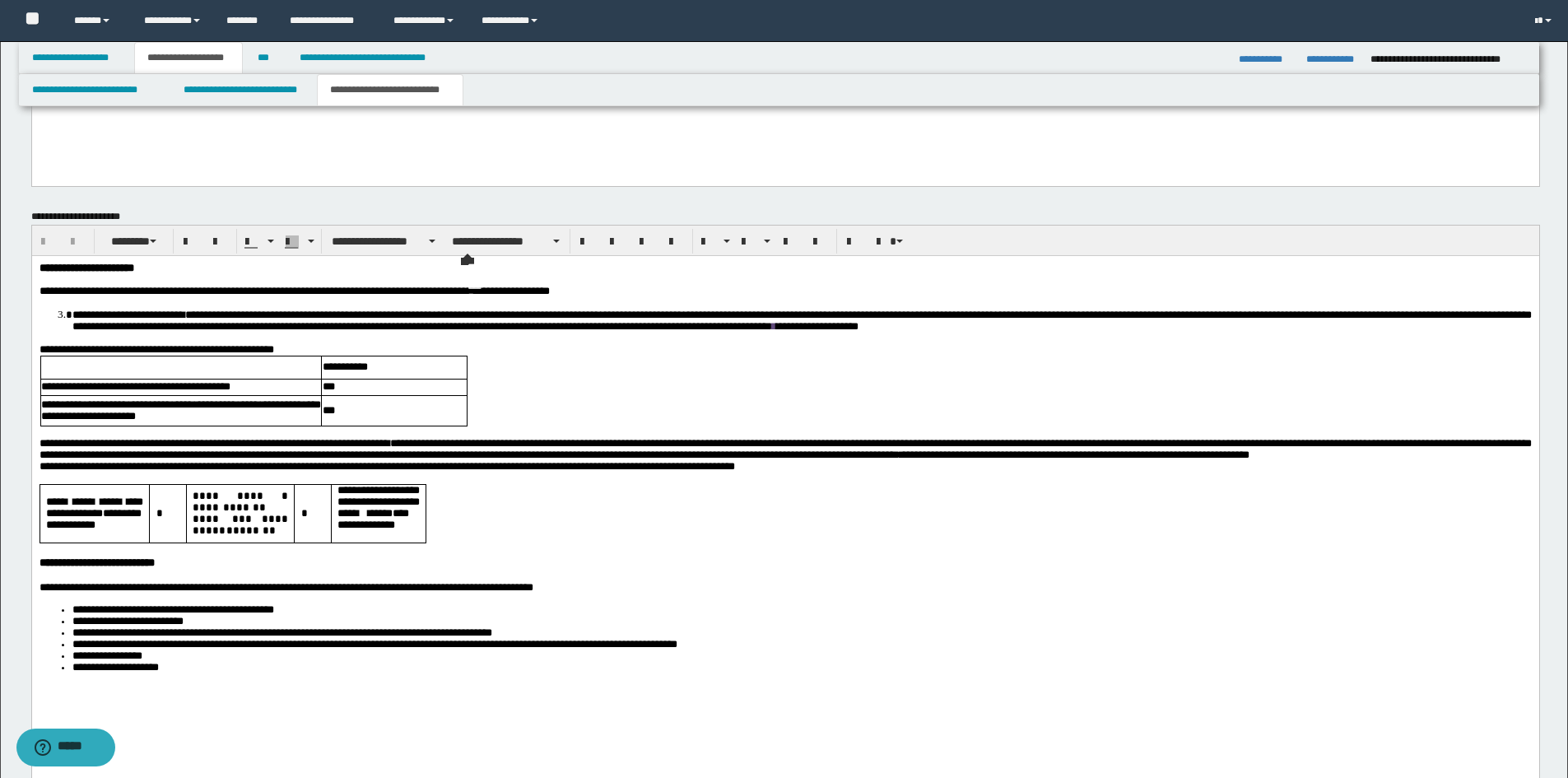 scroll, scrollTop: 1095, scrollLeft: 0, axis: vertical 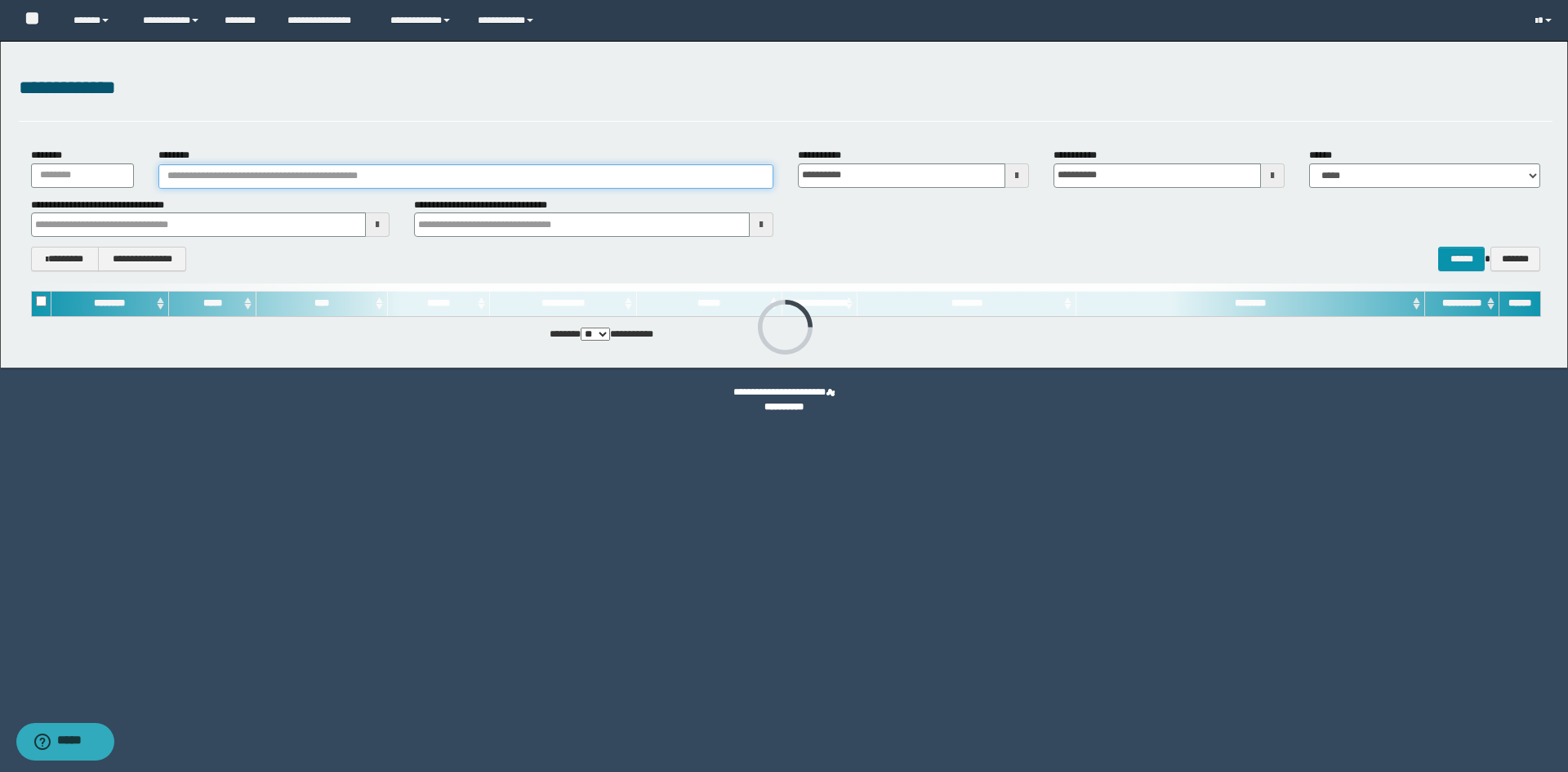 click on "********" at bounding box center [466, 176] 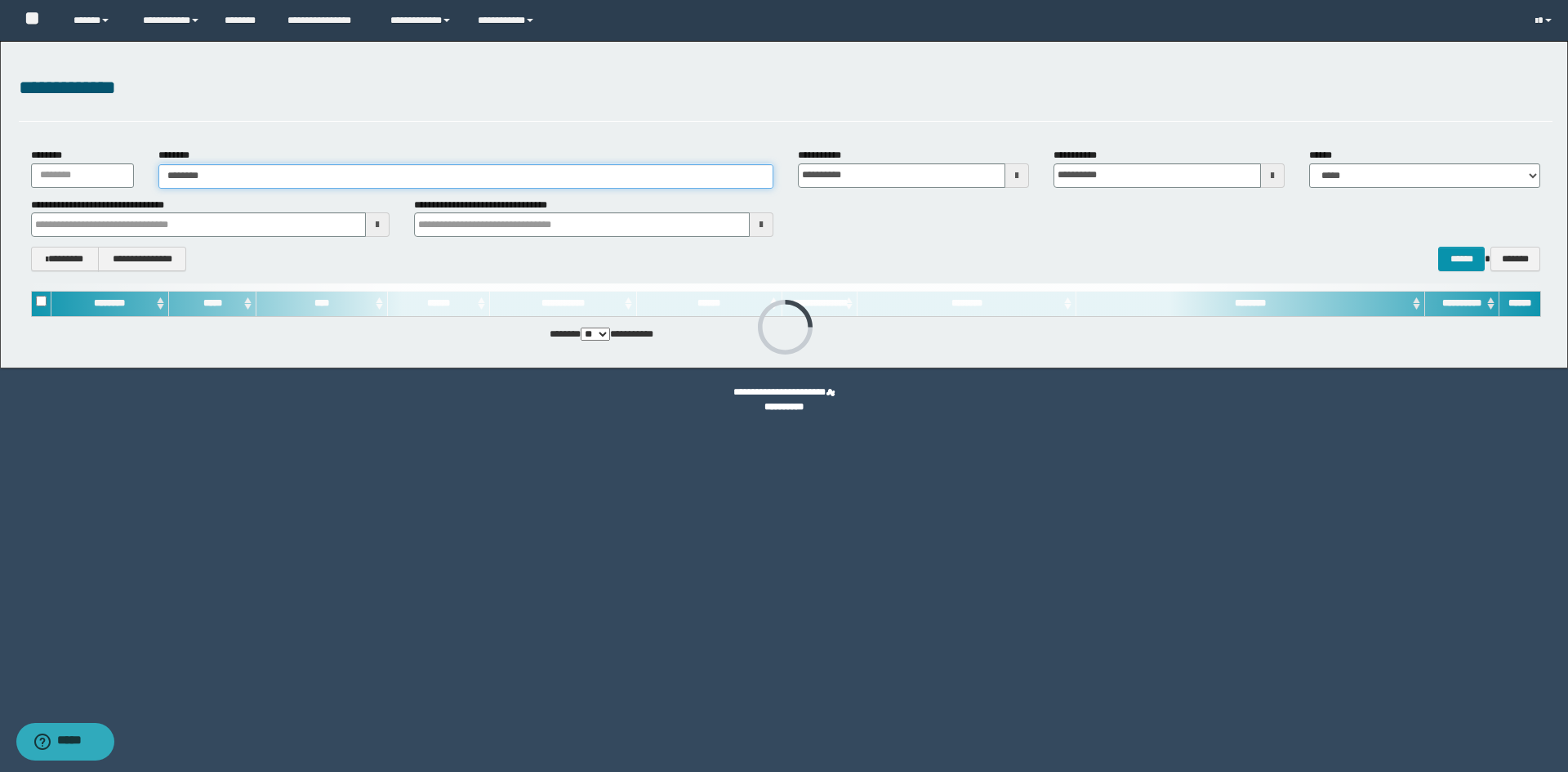 type on "********" 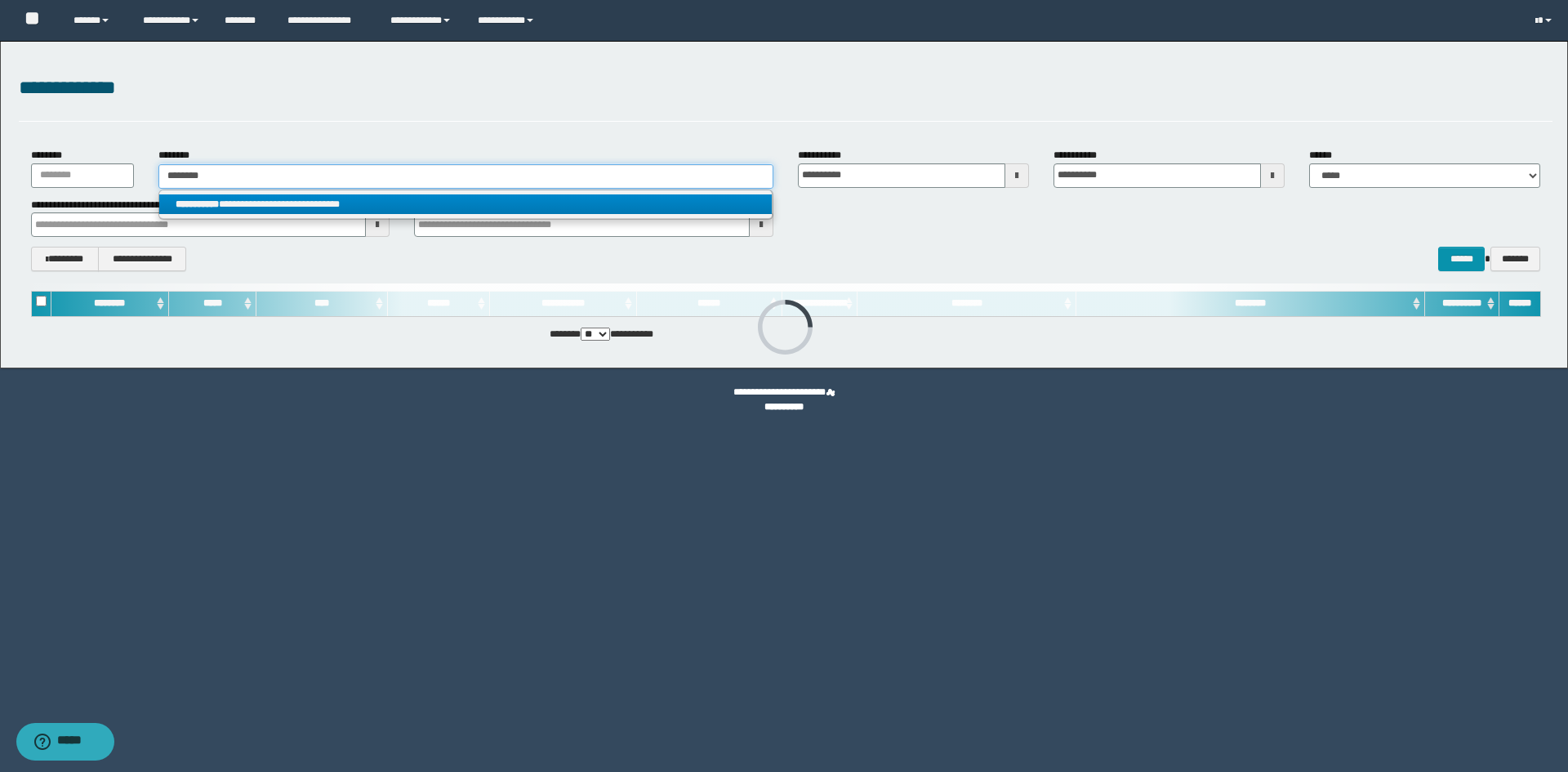 type on "********" 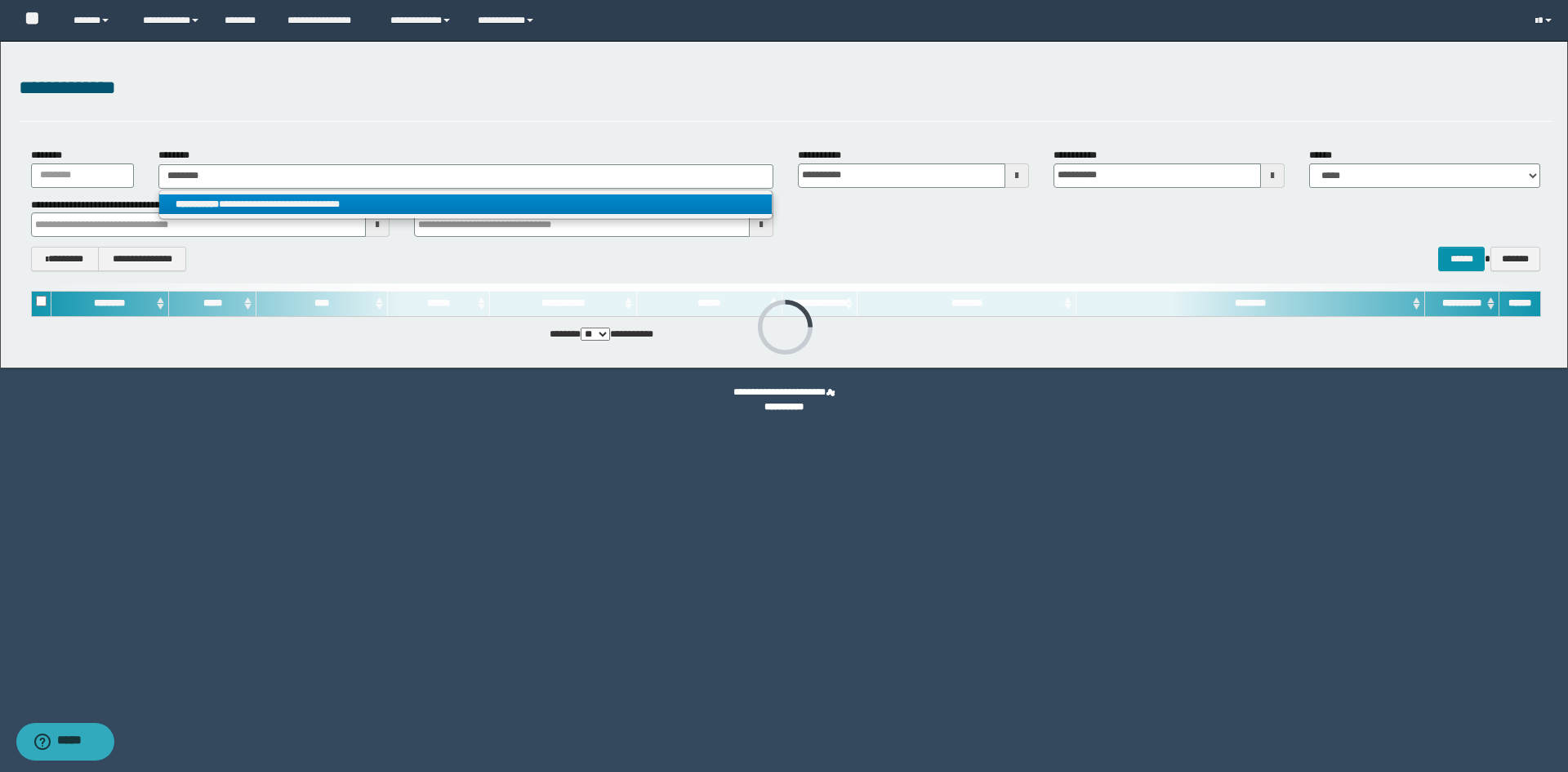 click on "**********" at bounding box center (466, 204) 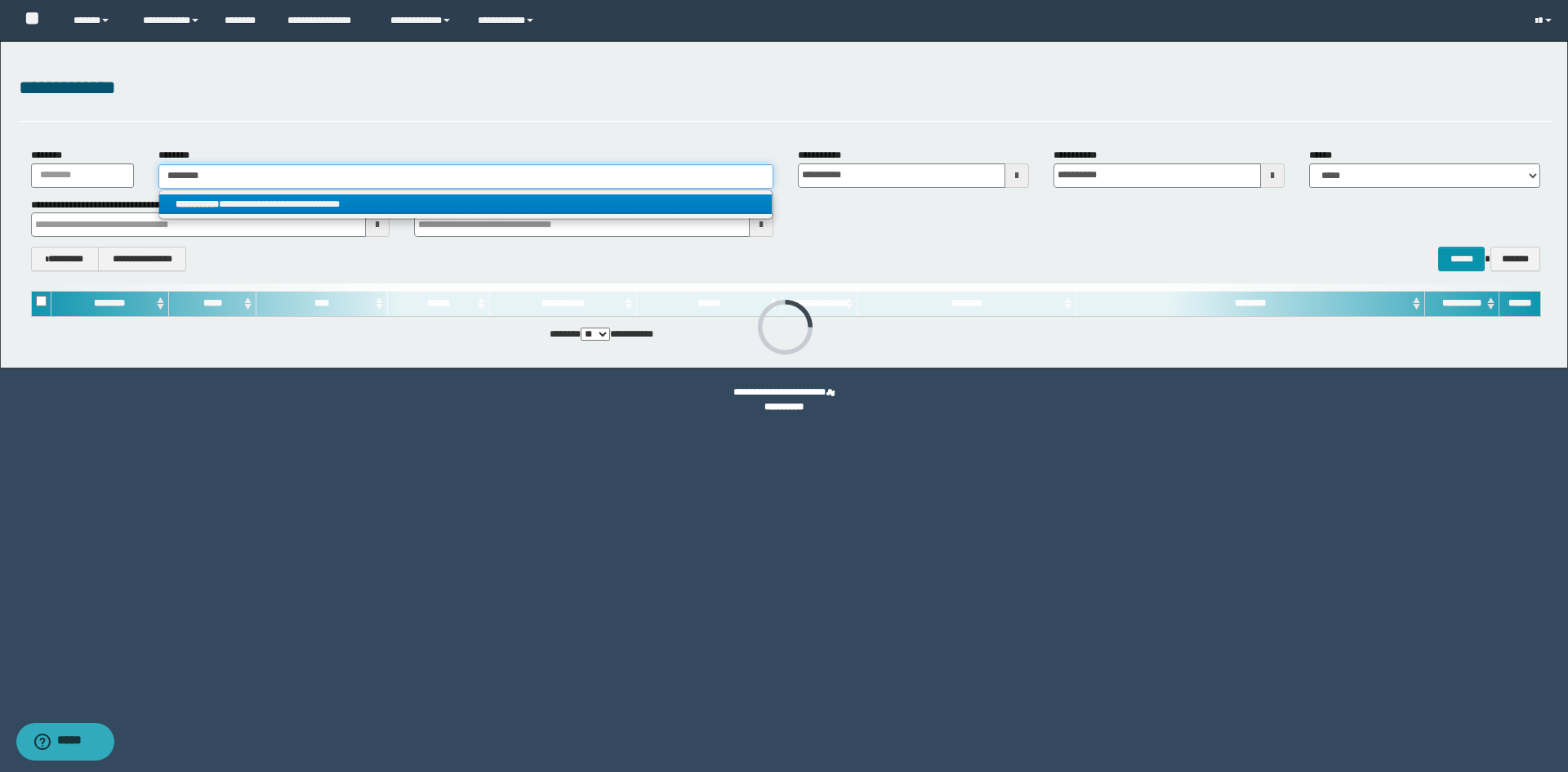 type 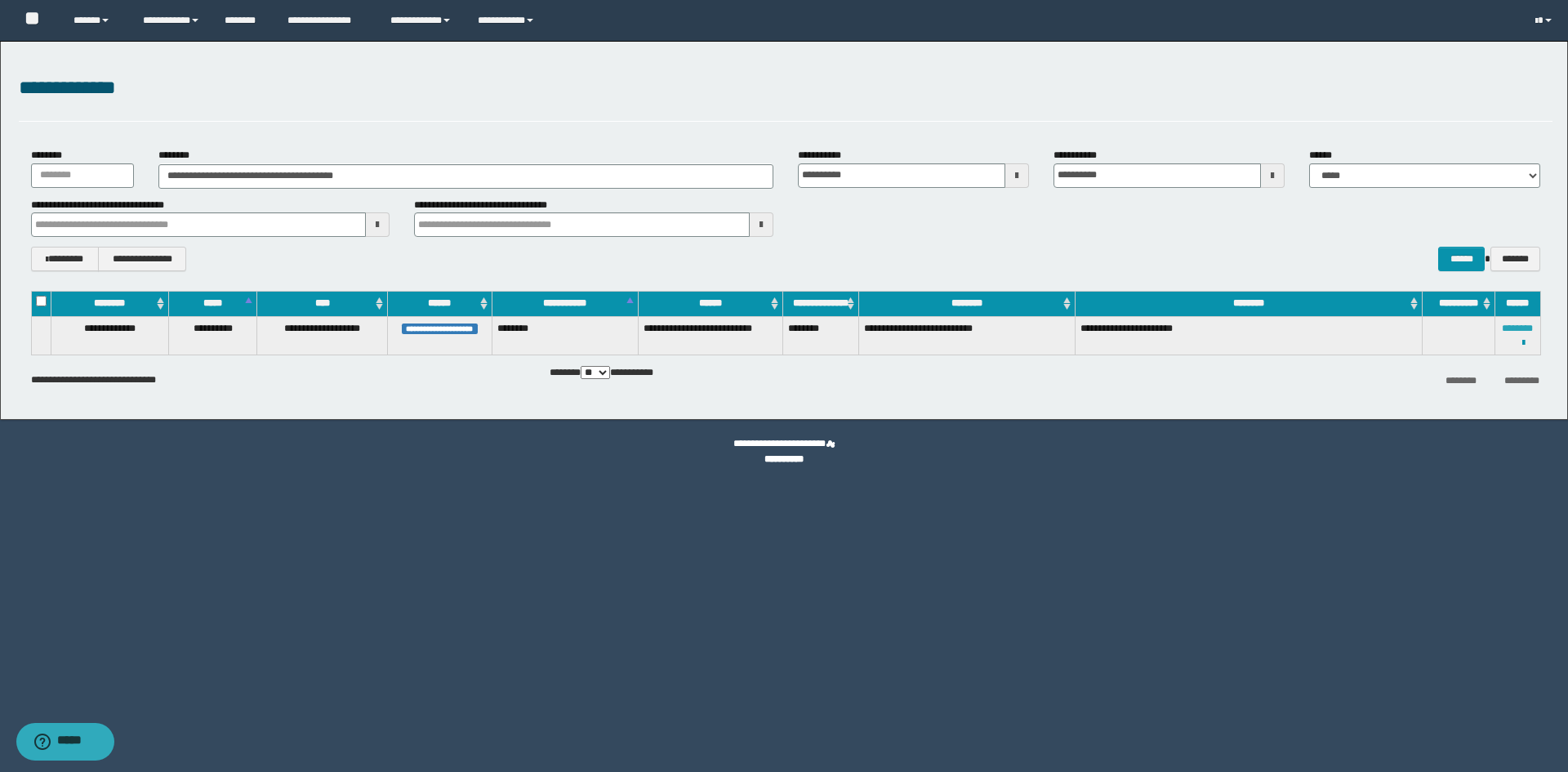 click on "********" at bounding box center (1517, 328) 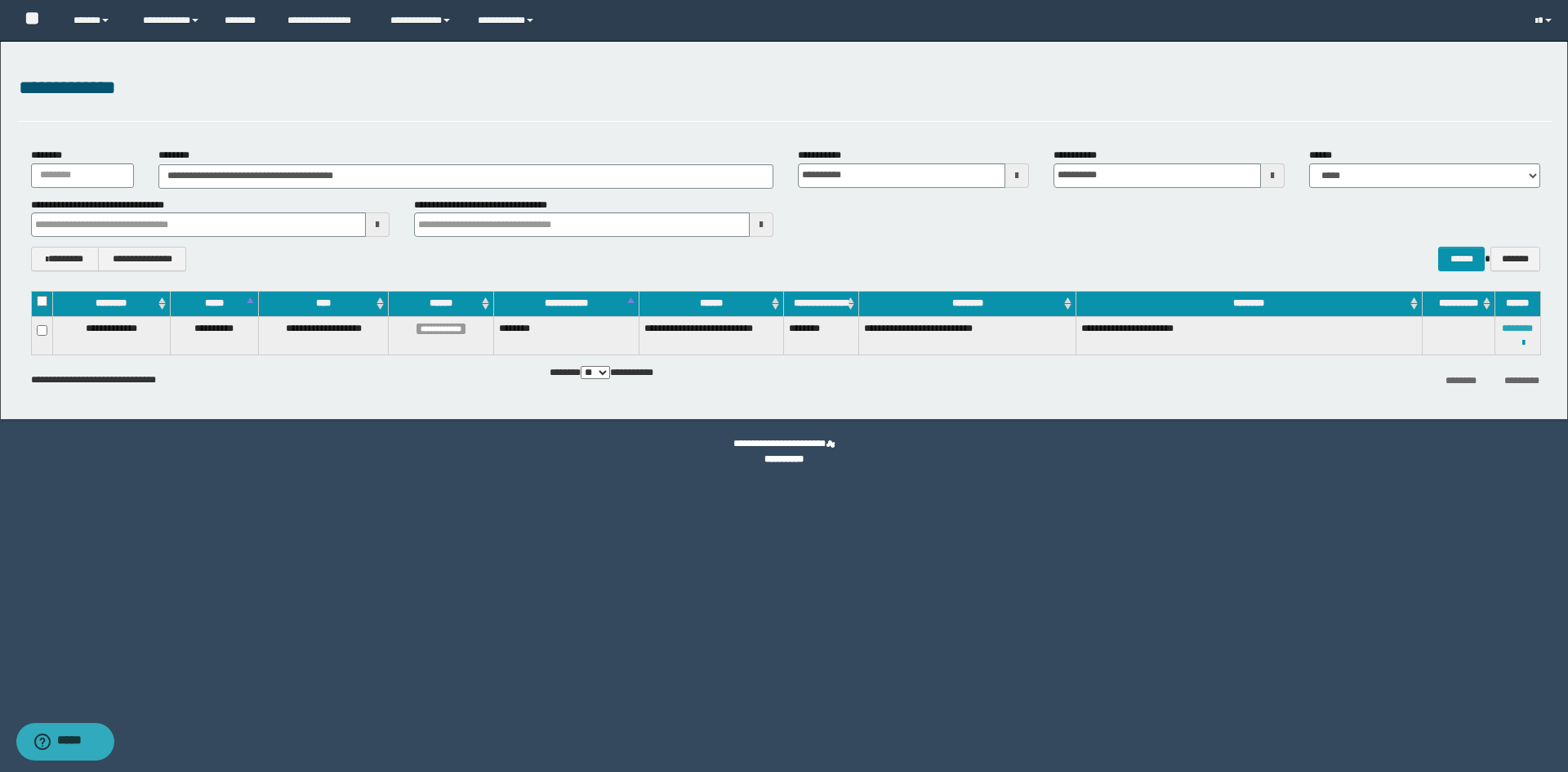 click on "********" at bounding box center [1517, 328] 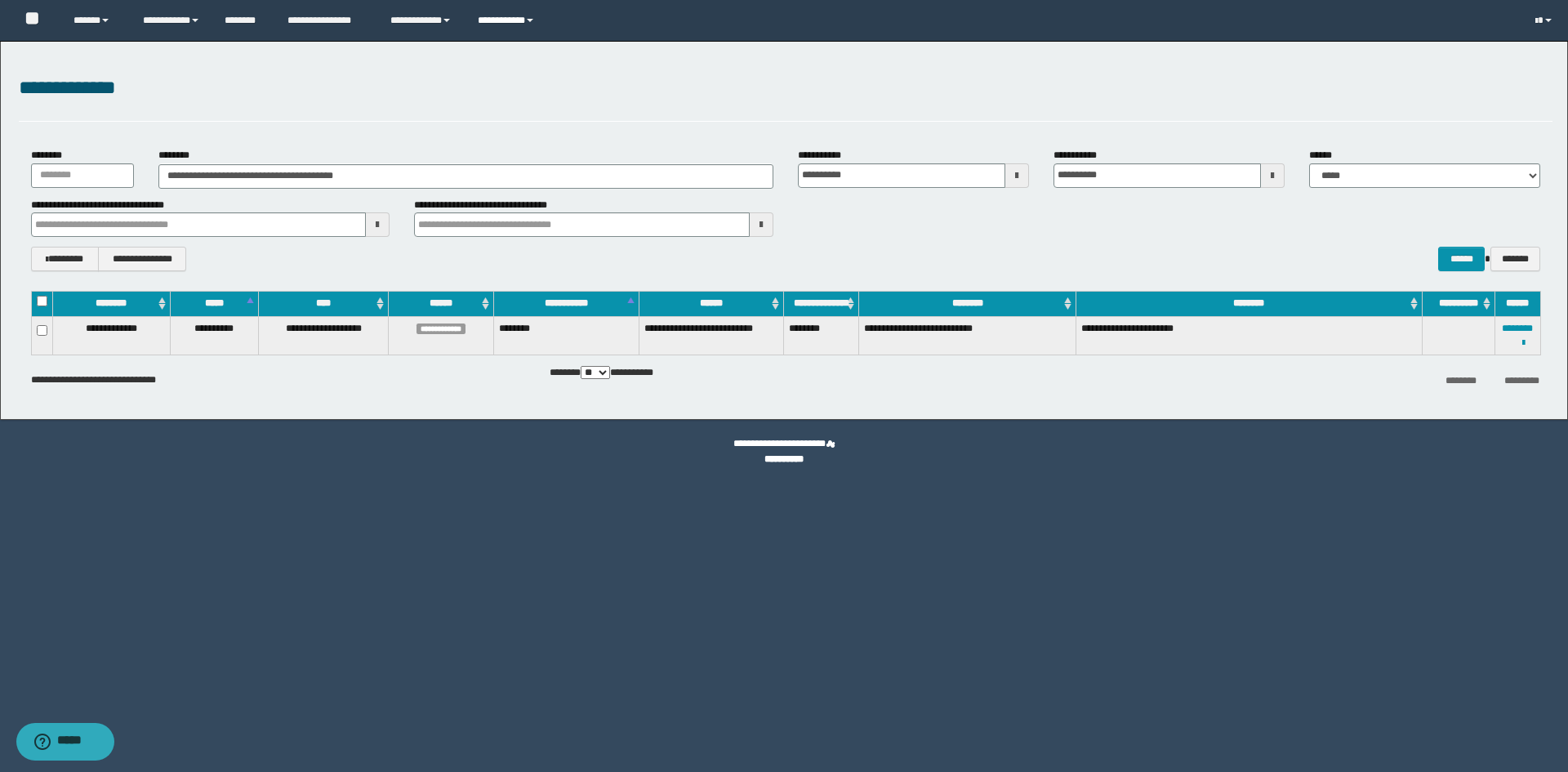 click on "**********" at bounding box center [508, 20] 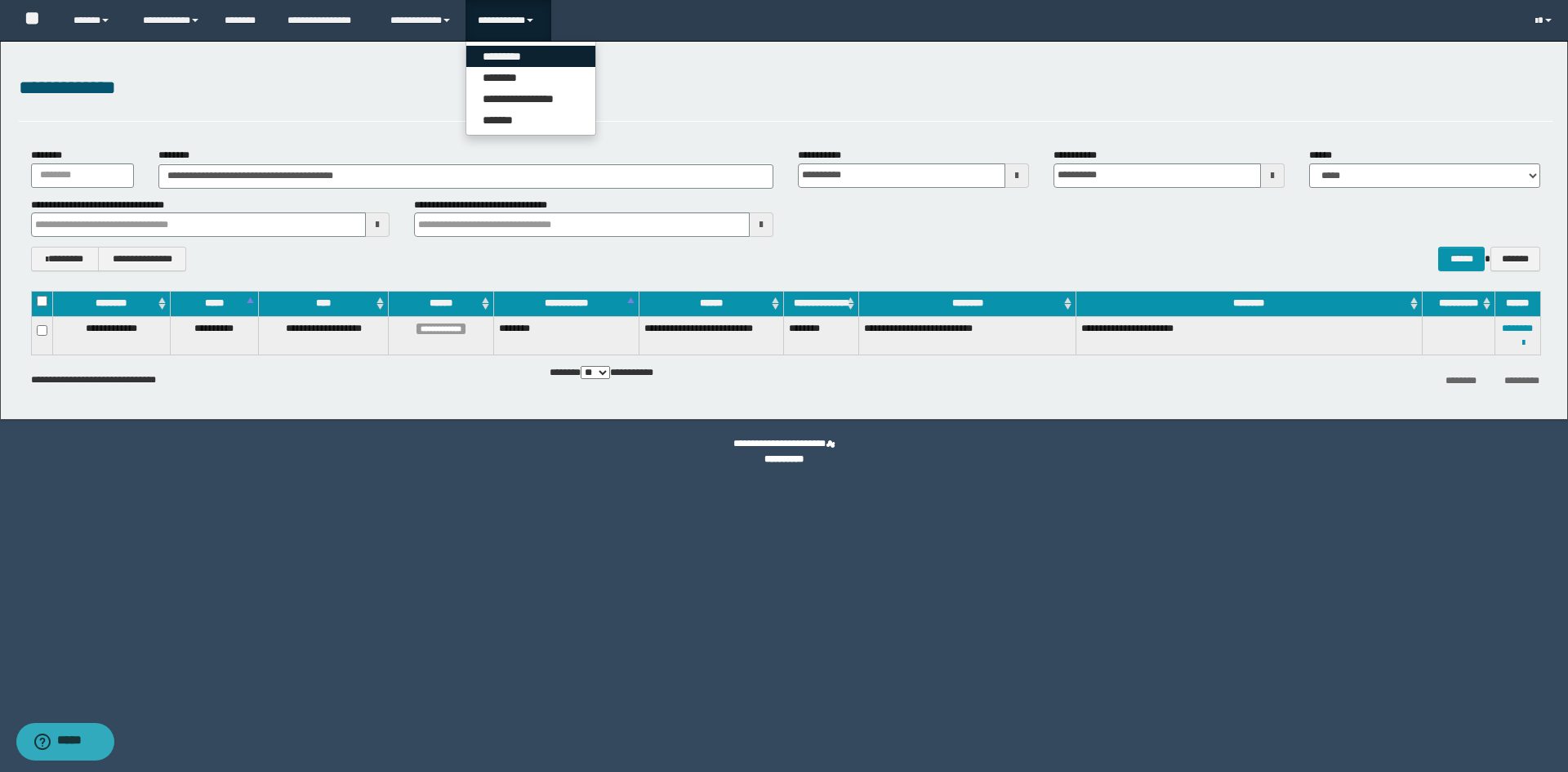 click on "*********" at bounding box center [531, 56] 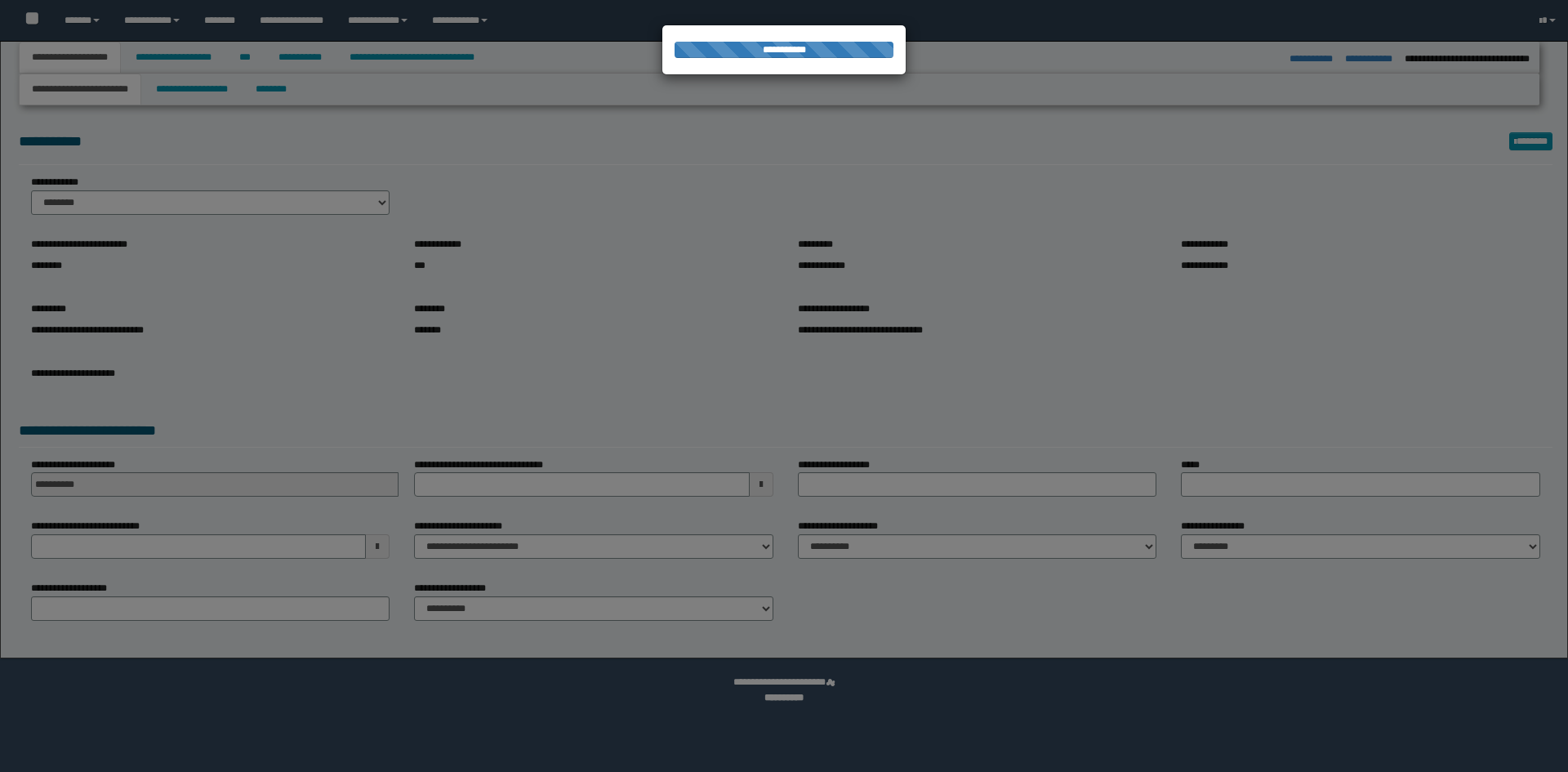 select on "*" 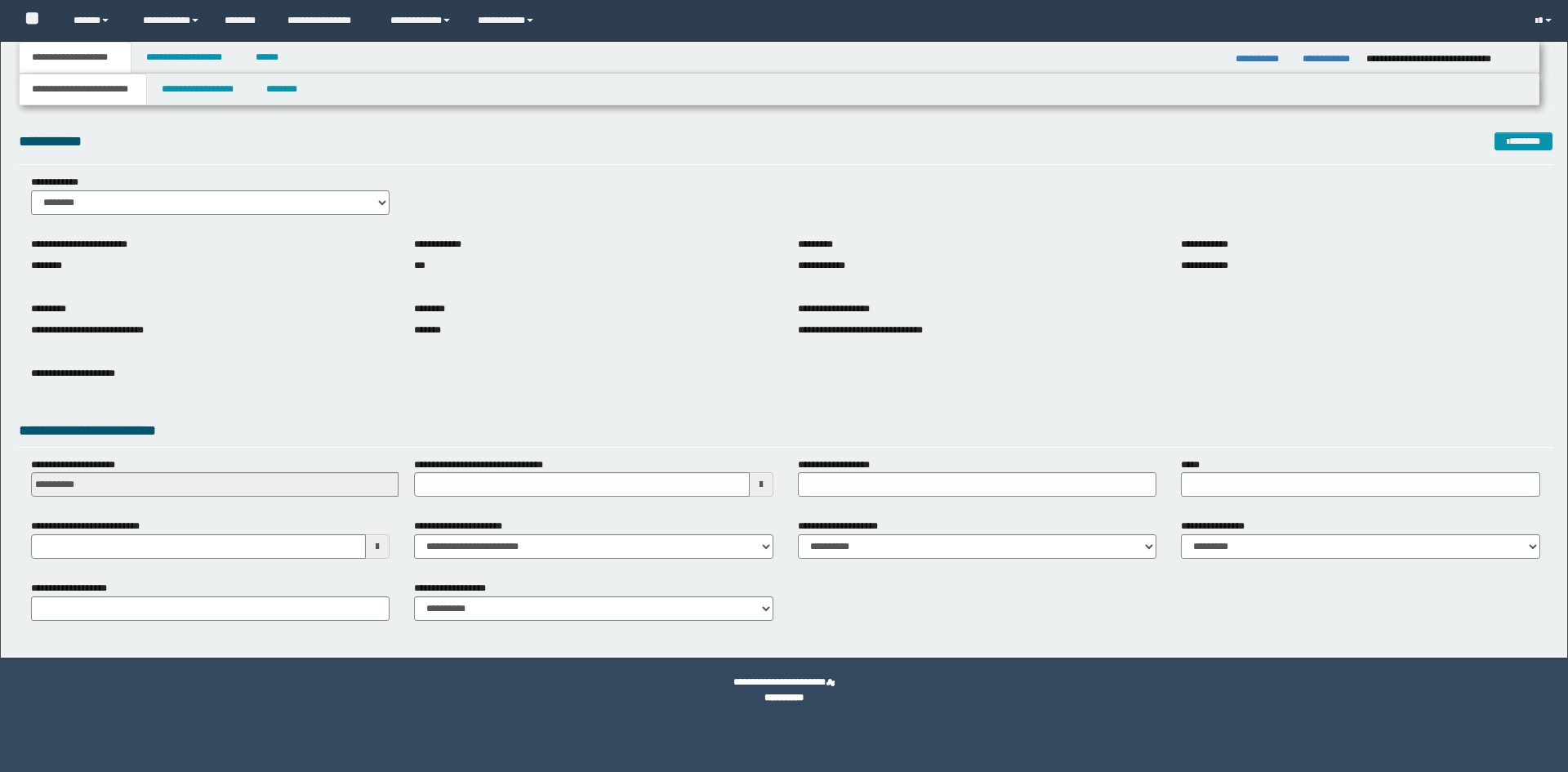 scroll, scrollTop: 0, scrollLeft: 0, axis: both 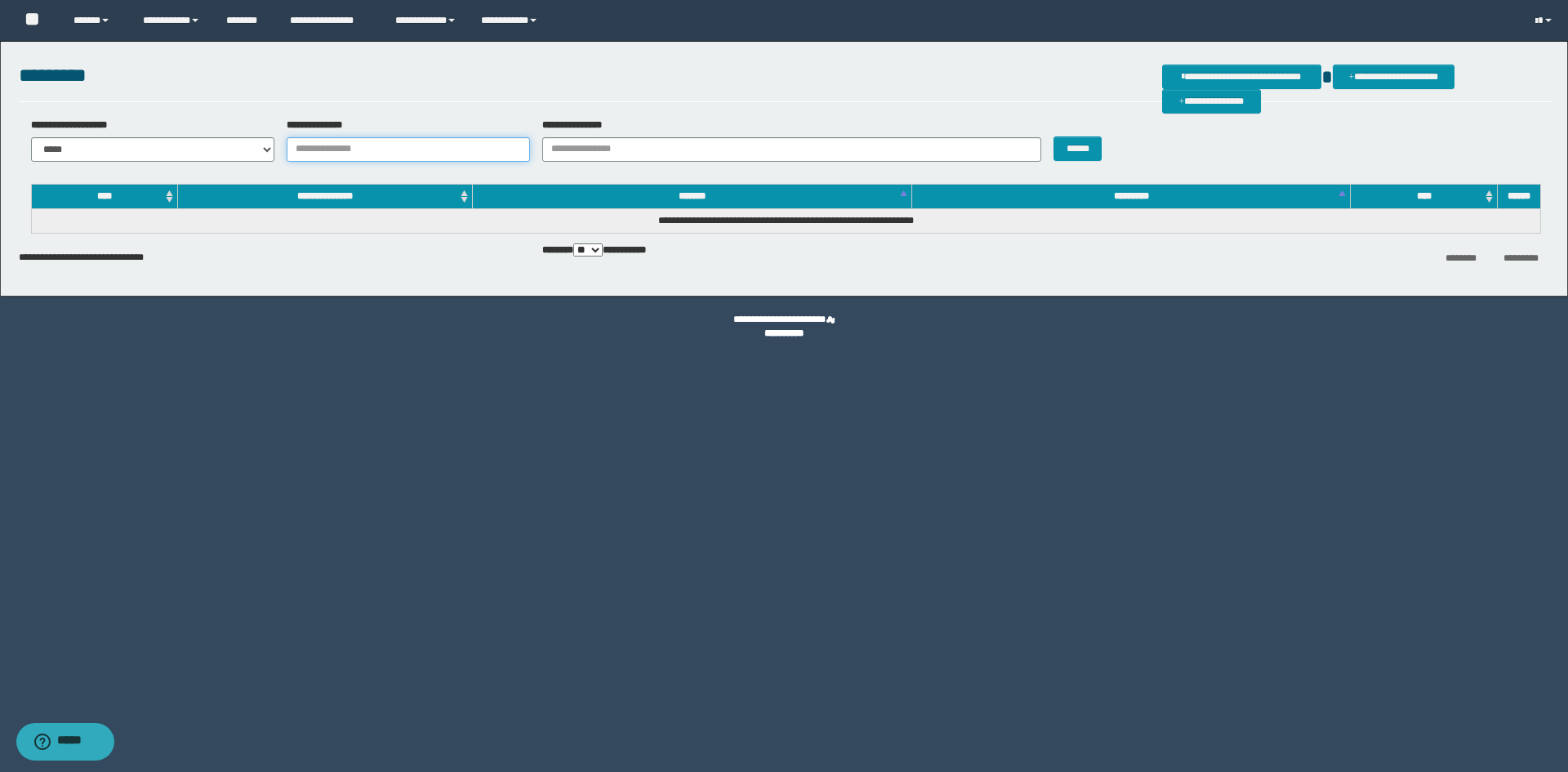 click on "**********" at bounding box center [408, 149] 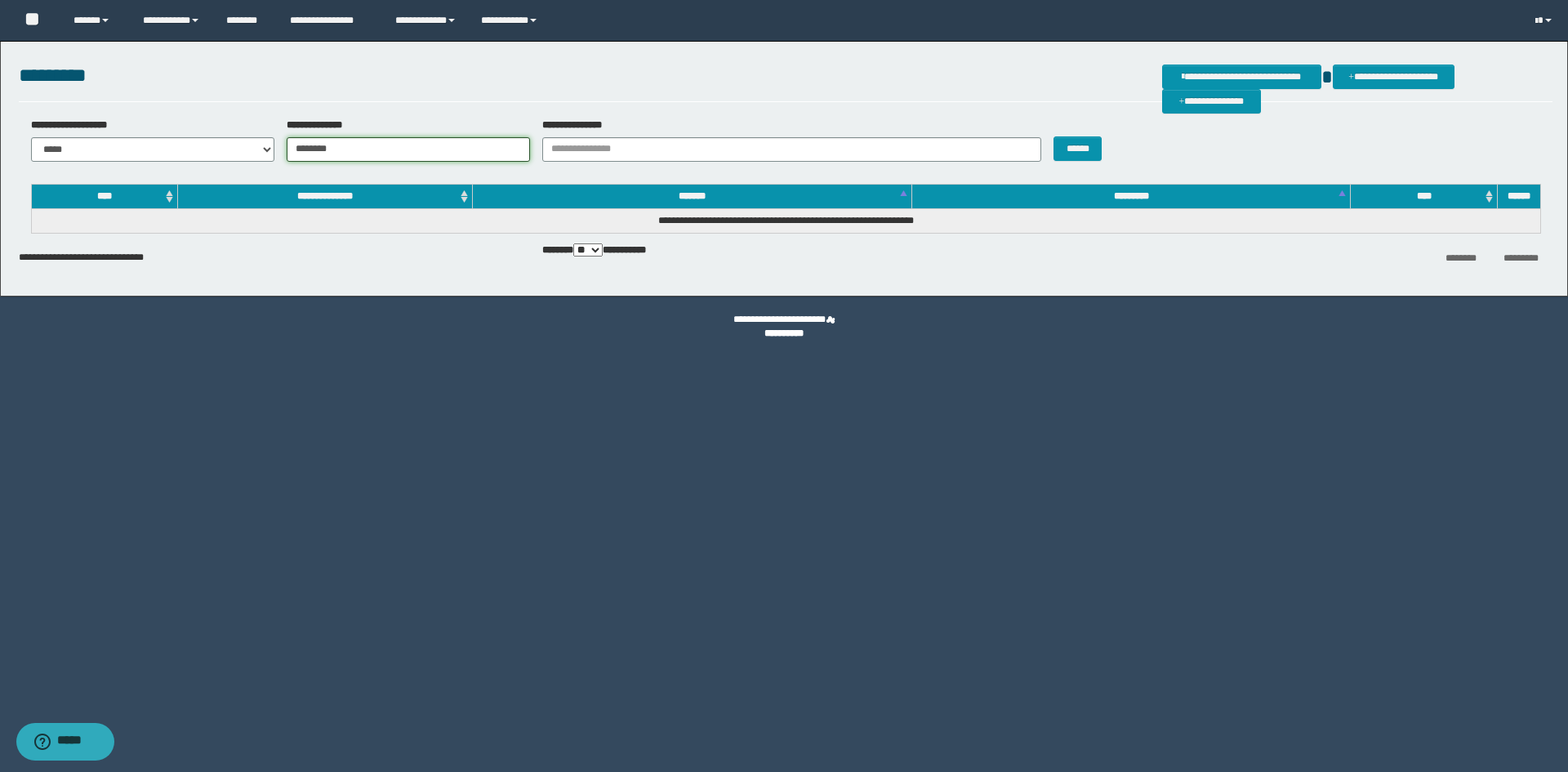 type on "********" 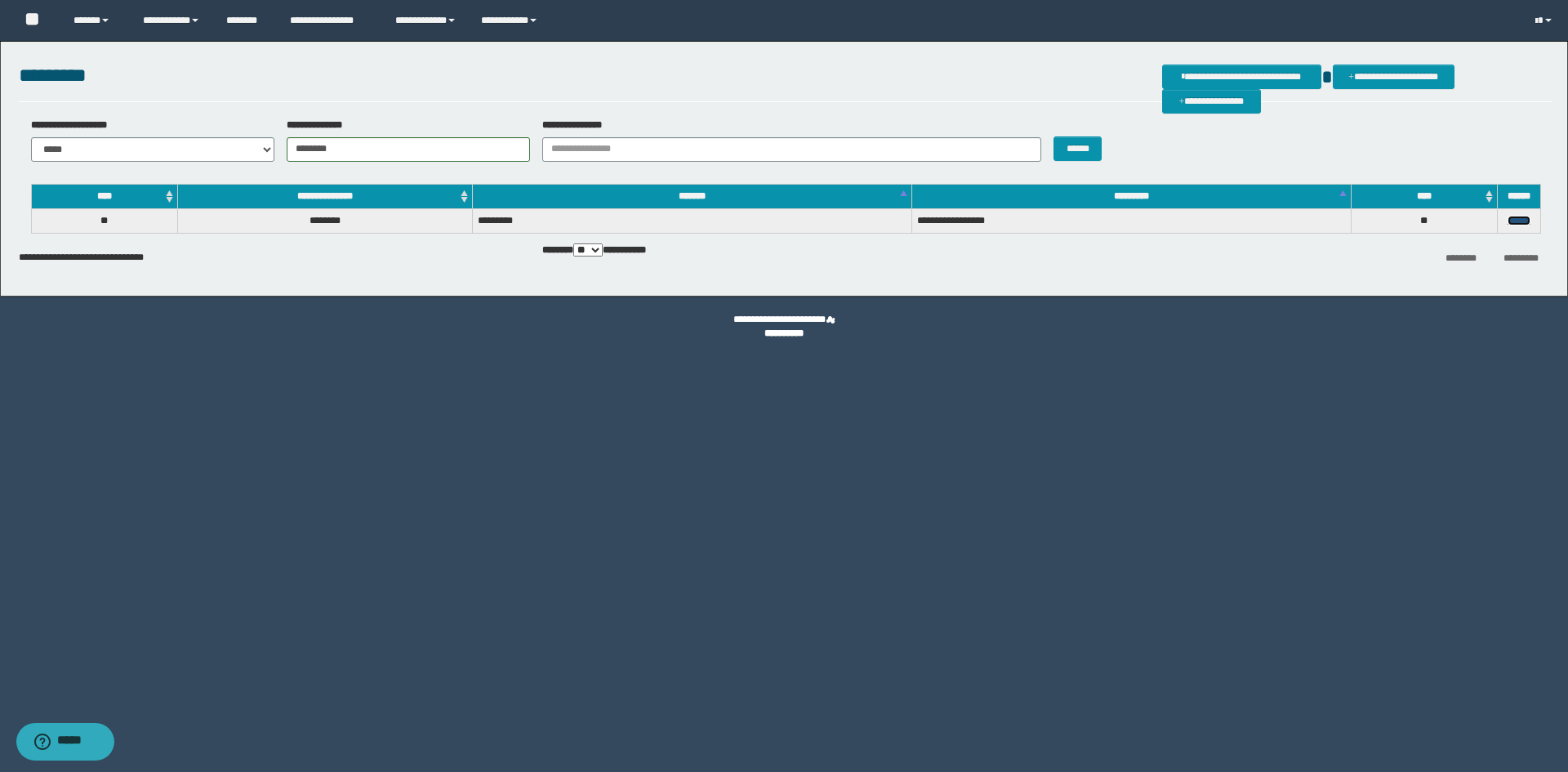 click on "******" at bounding box center (1519, 221) 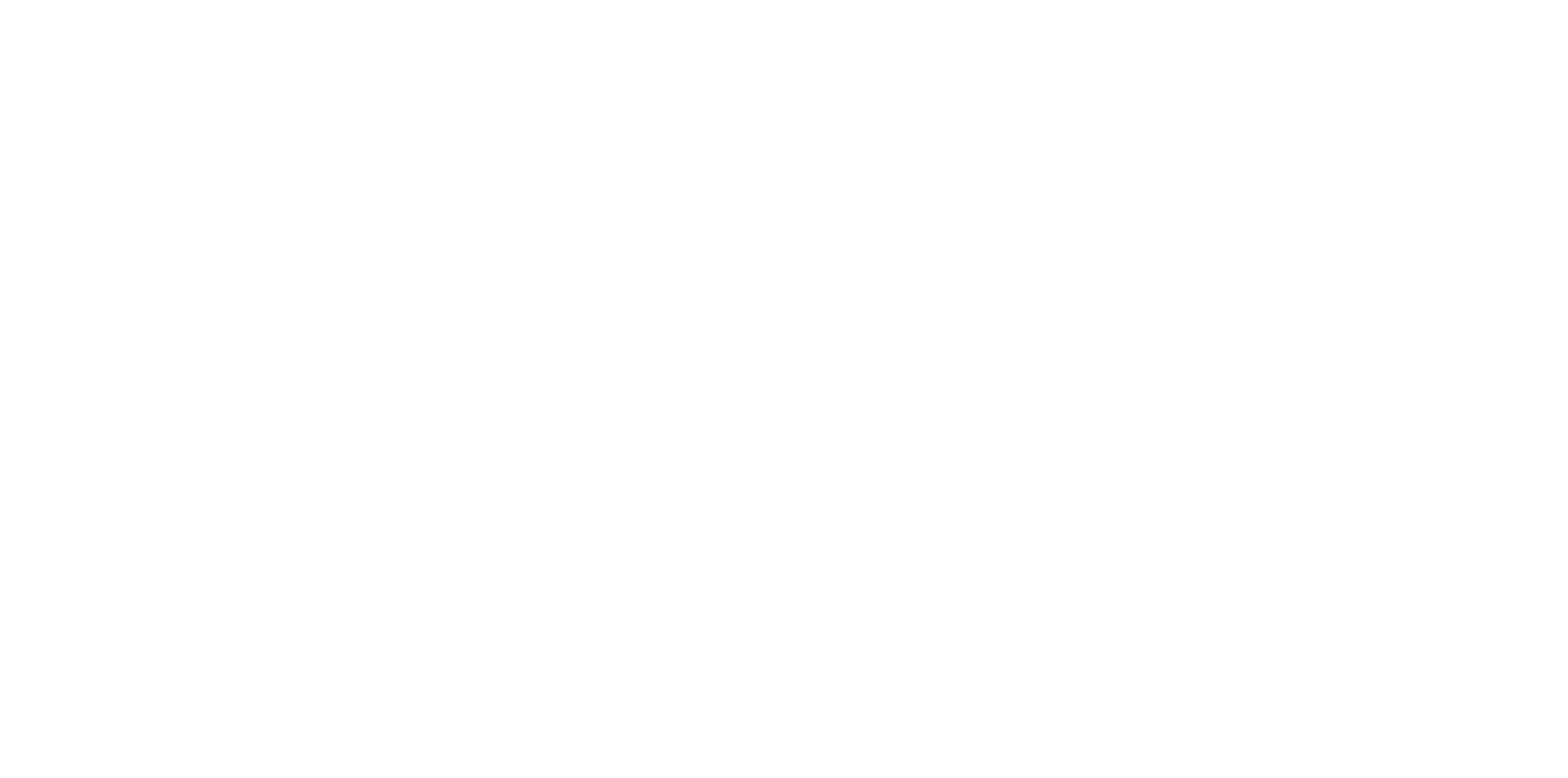 scroll, scrollTop: 0, scrollLeft: 0, axis: both 